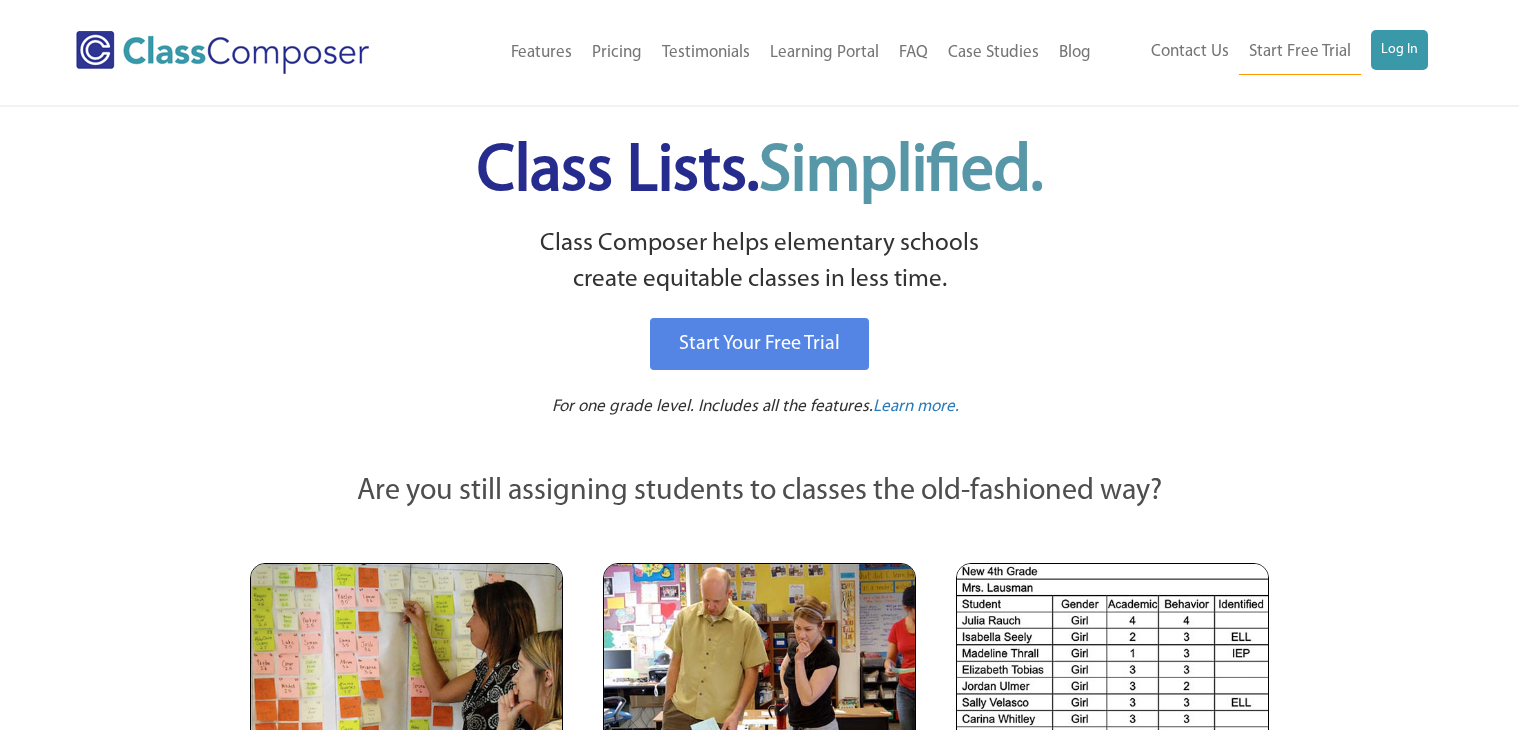 scroll, scrollTop: 0, scrollLeft: 0, axis: both 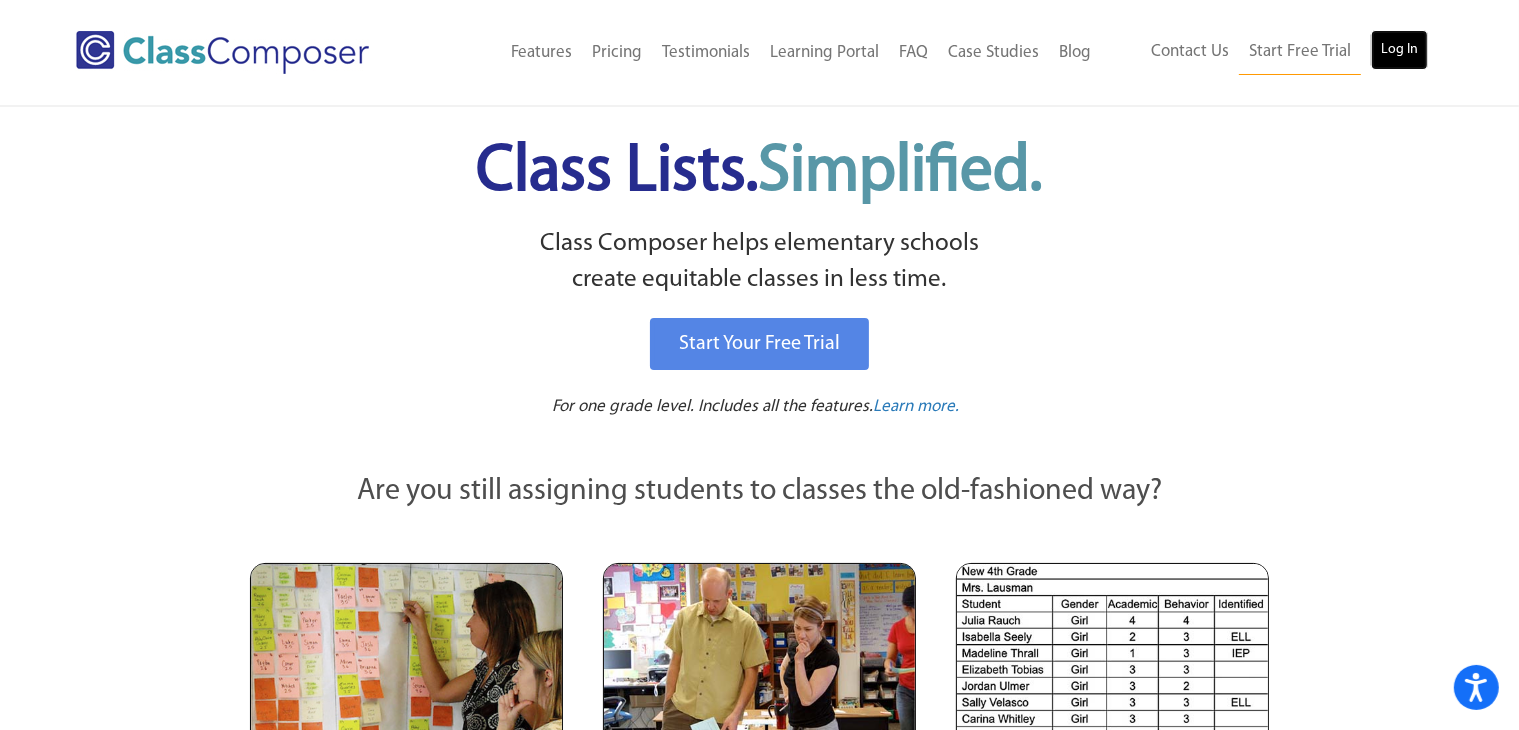 click on "Log In" at bounding box center [1399, 50] 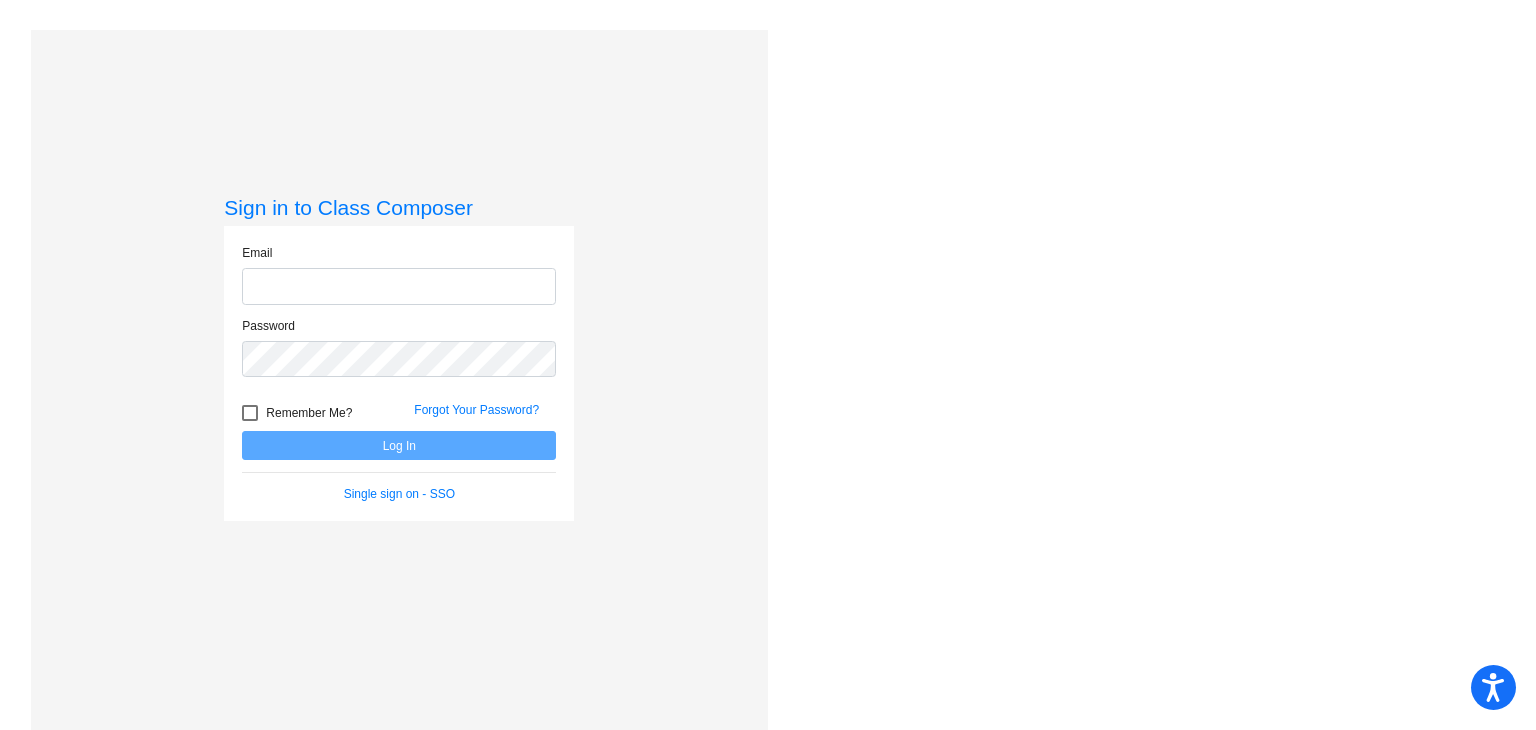 scroll, scrollTop: 0, scrollLeft: 0, axis: both 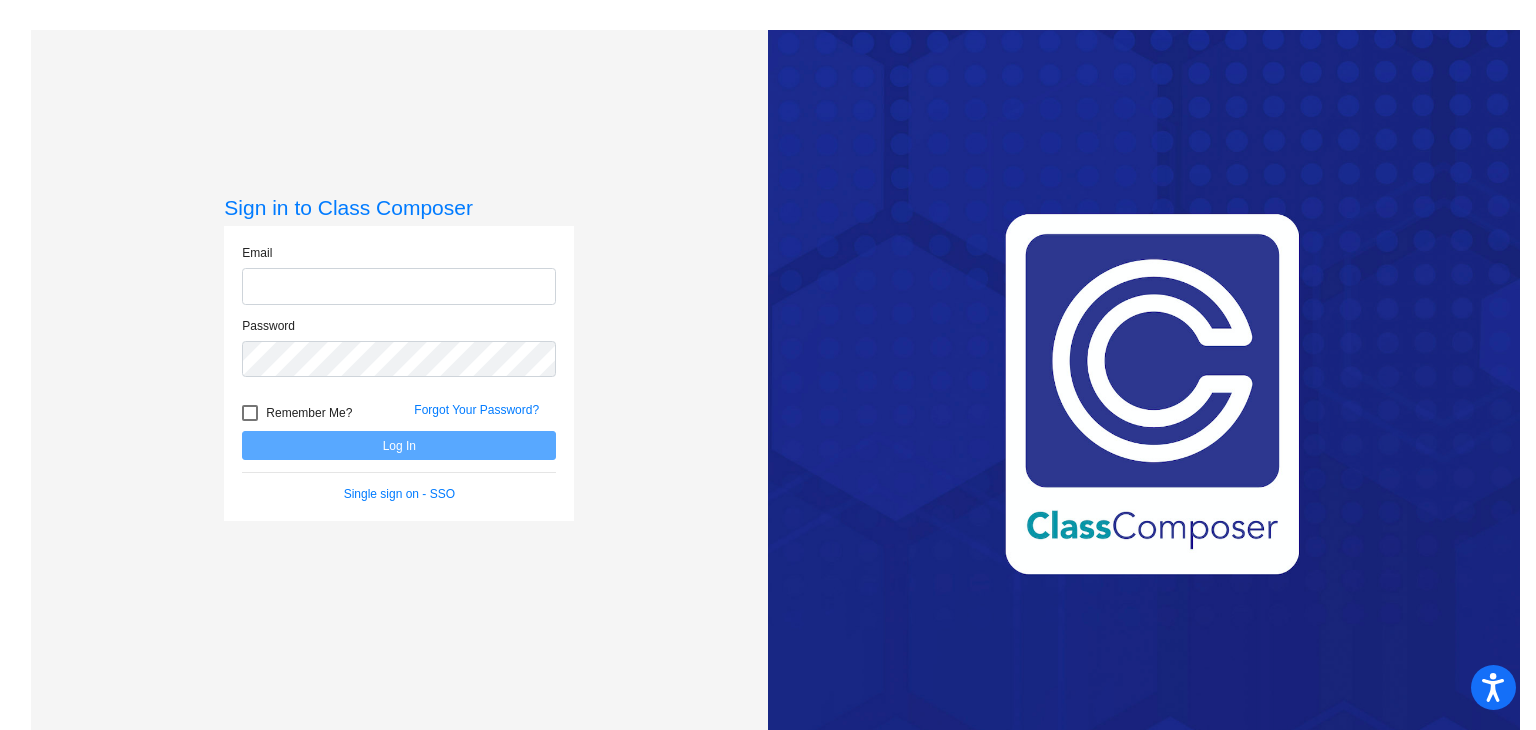 type on "sstuckey@eacs.k12.in.us" 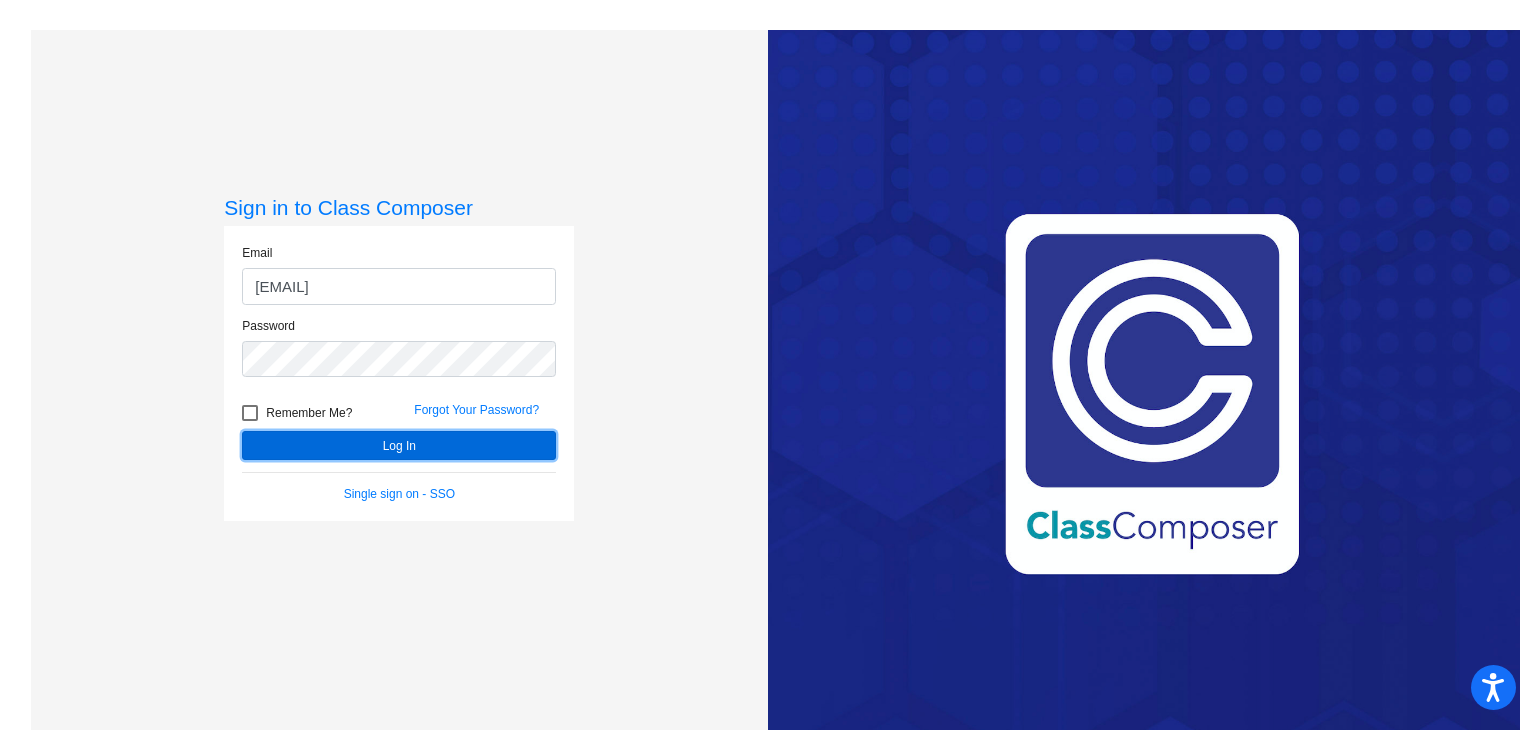 click on "Log In" 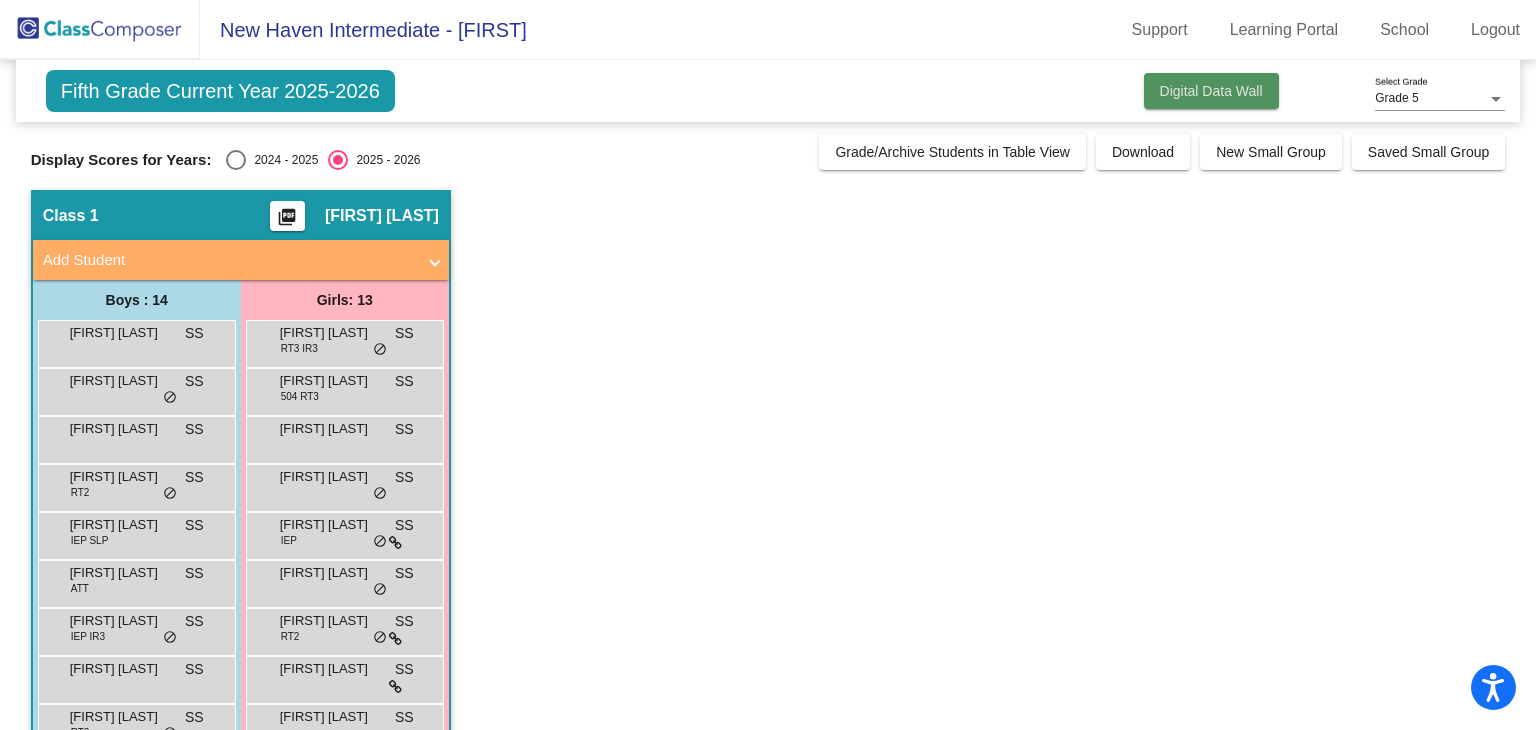click on "Digital Data Wall" 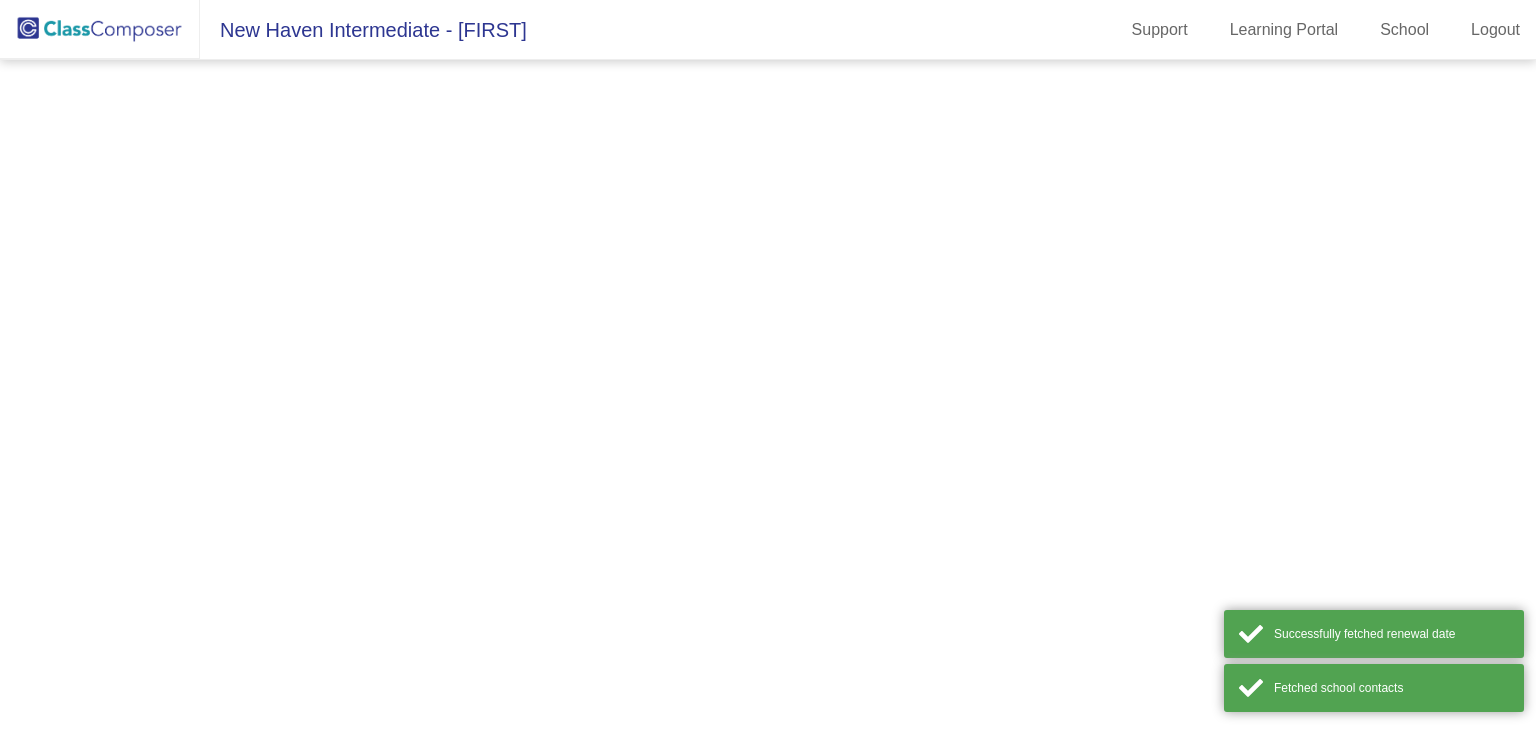 scroll, scrollTop: 0, scrollLeft: 0, axis: both 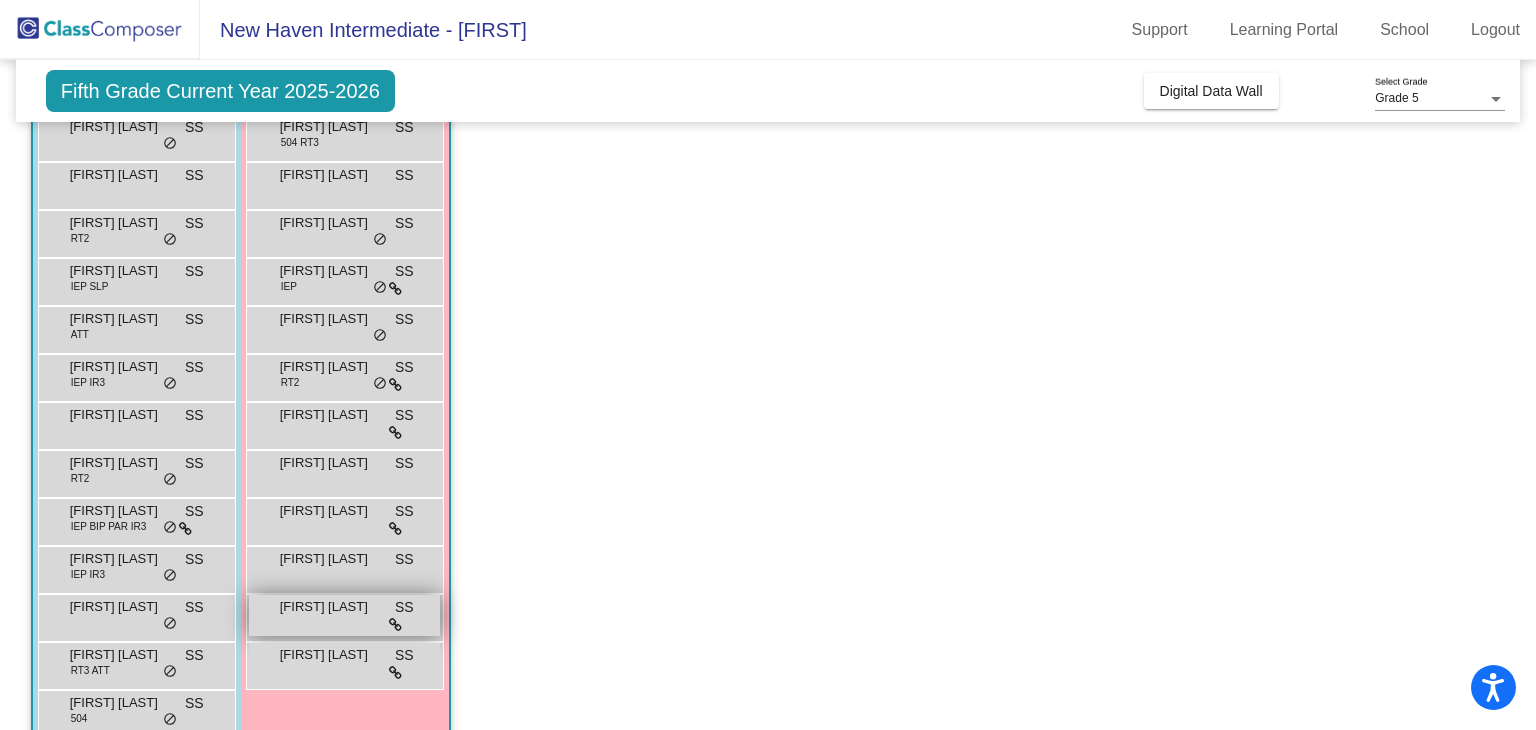 click on "Stacy Mesidor" at bounding box center [330, 607] 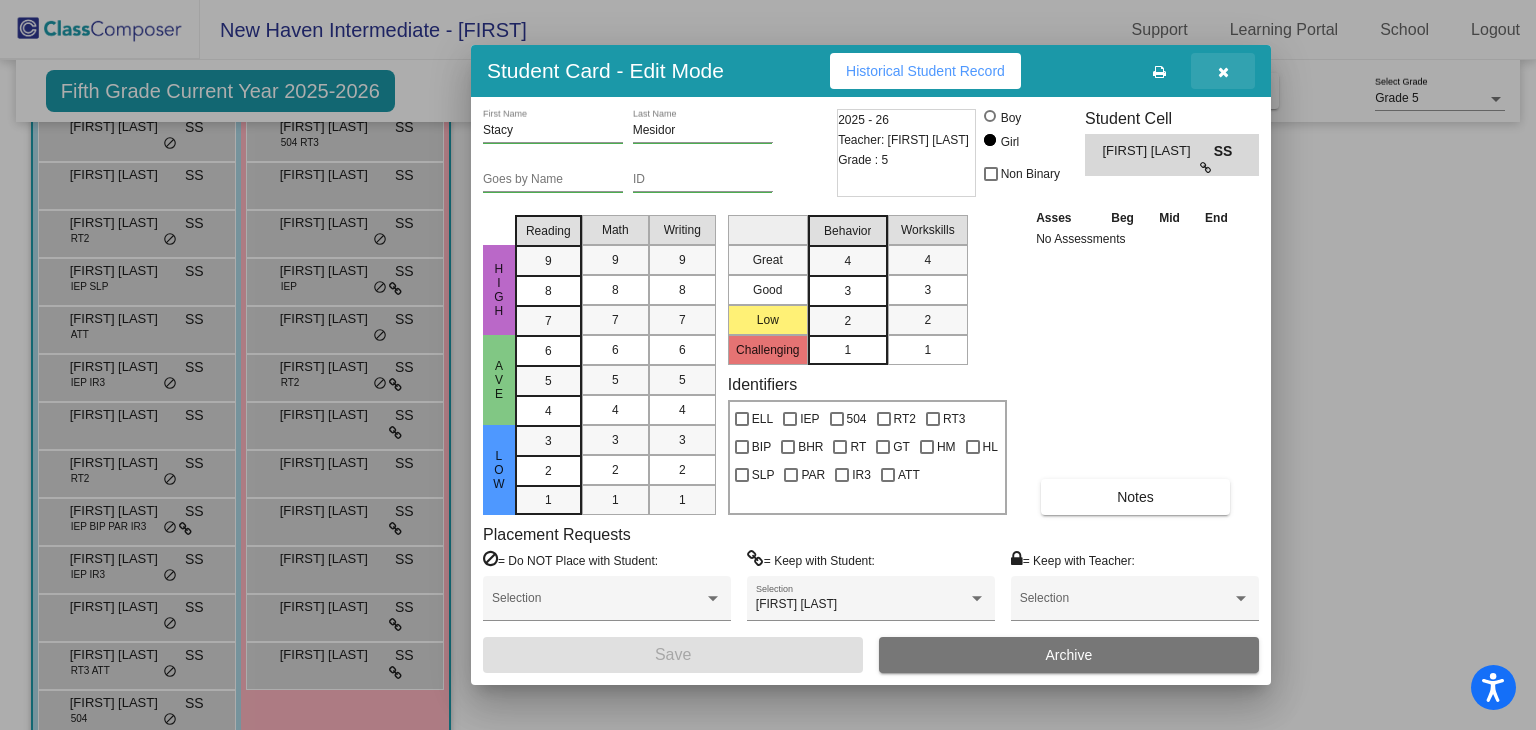 click at bounding box center [1223, 72] 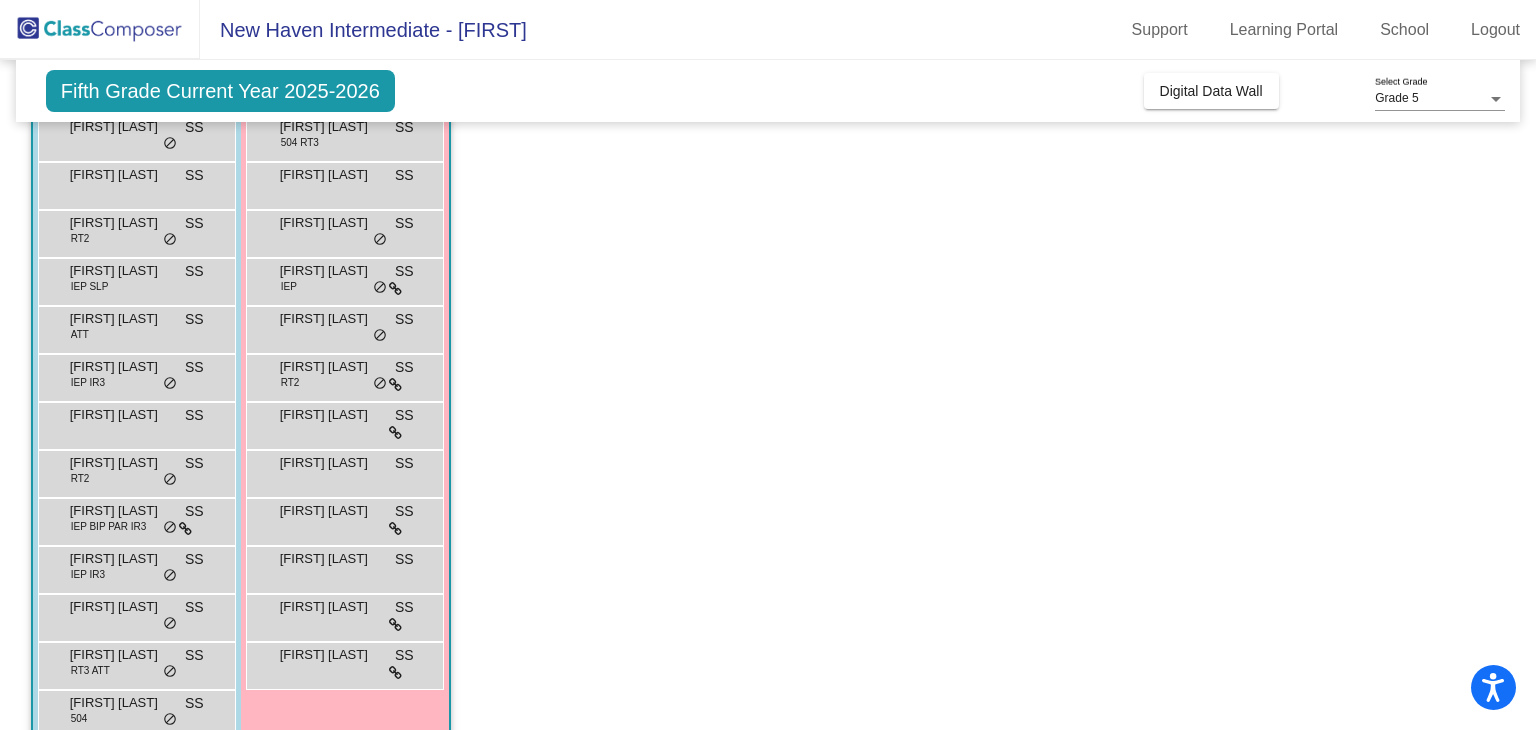 click on "Fifth Grade Current Year 2025-2026  Add, Move, or Retain Students Off   On  Incoming   Digital Data Wall" 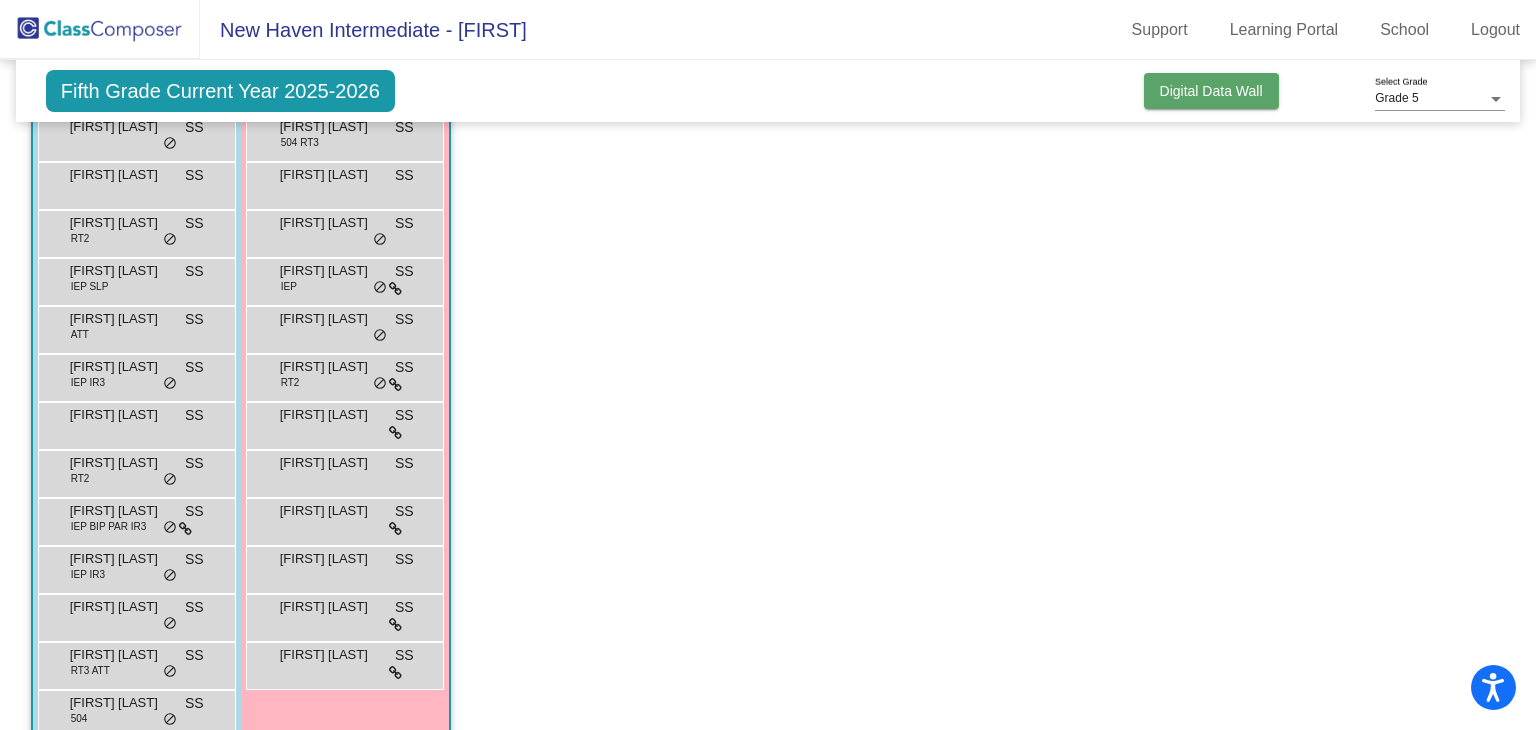 click on "Digital Data Wall" 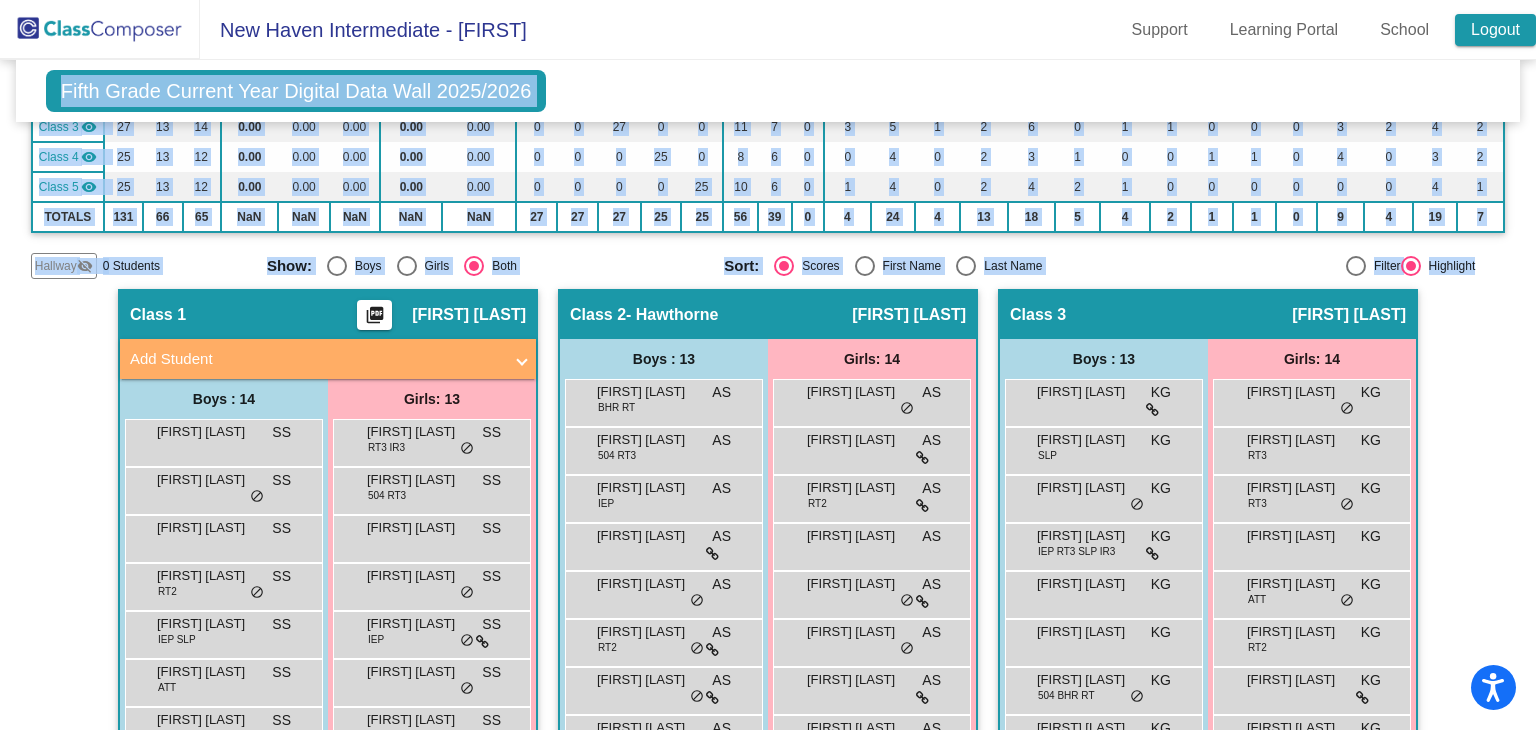 scroll, scrollTop: 0, scrollLeft: 0, axis: both 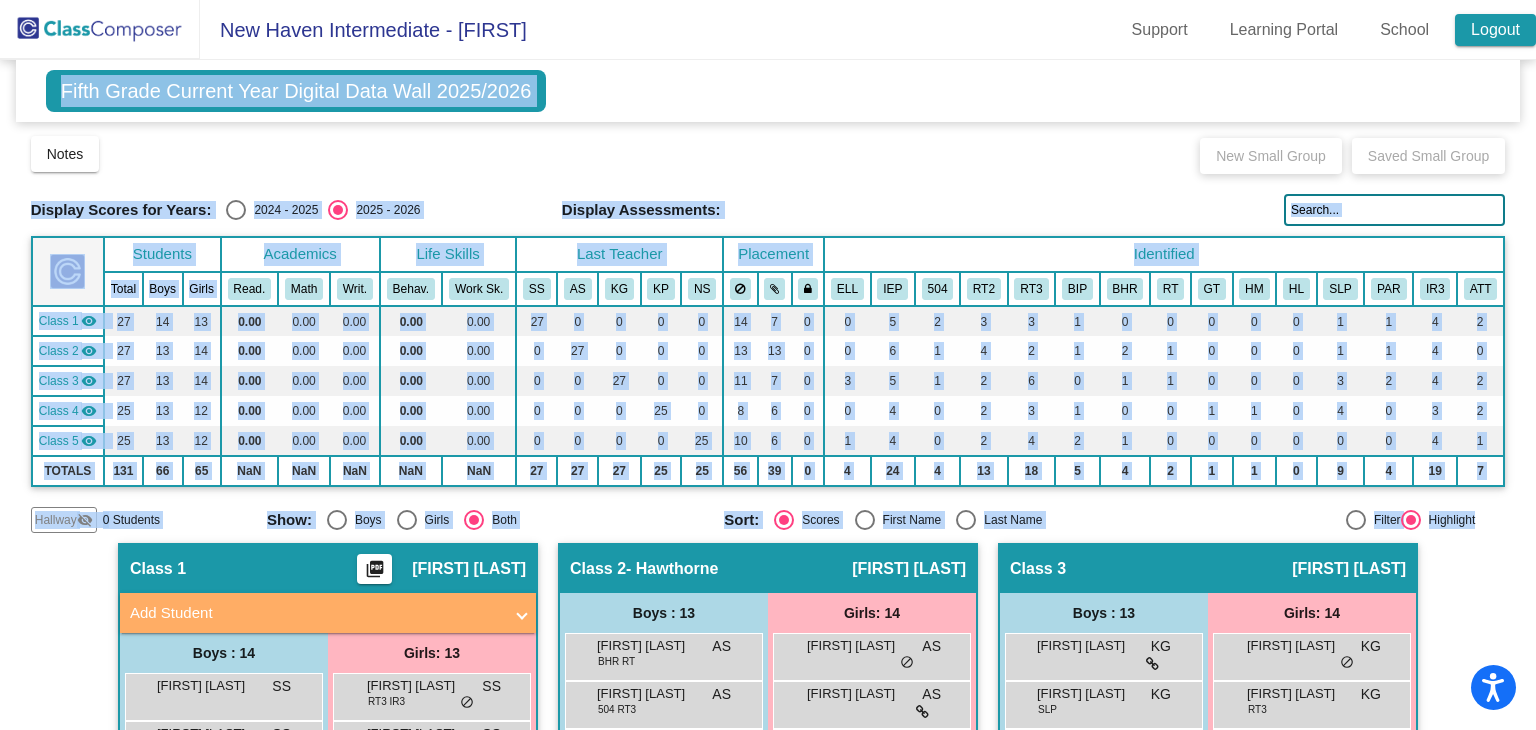 drag, startPoint x: 1525, startPoint y: 246, endPoint x: 1523, endPoint y: 16, distance: 230.0087 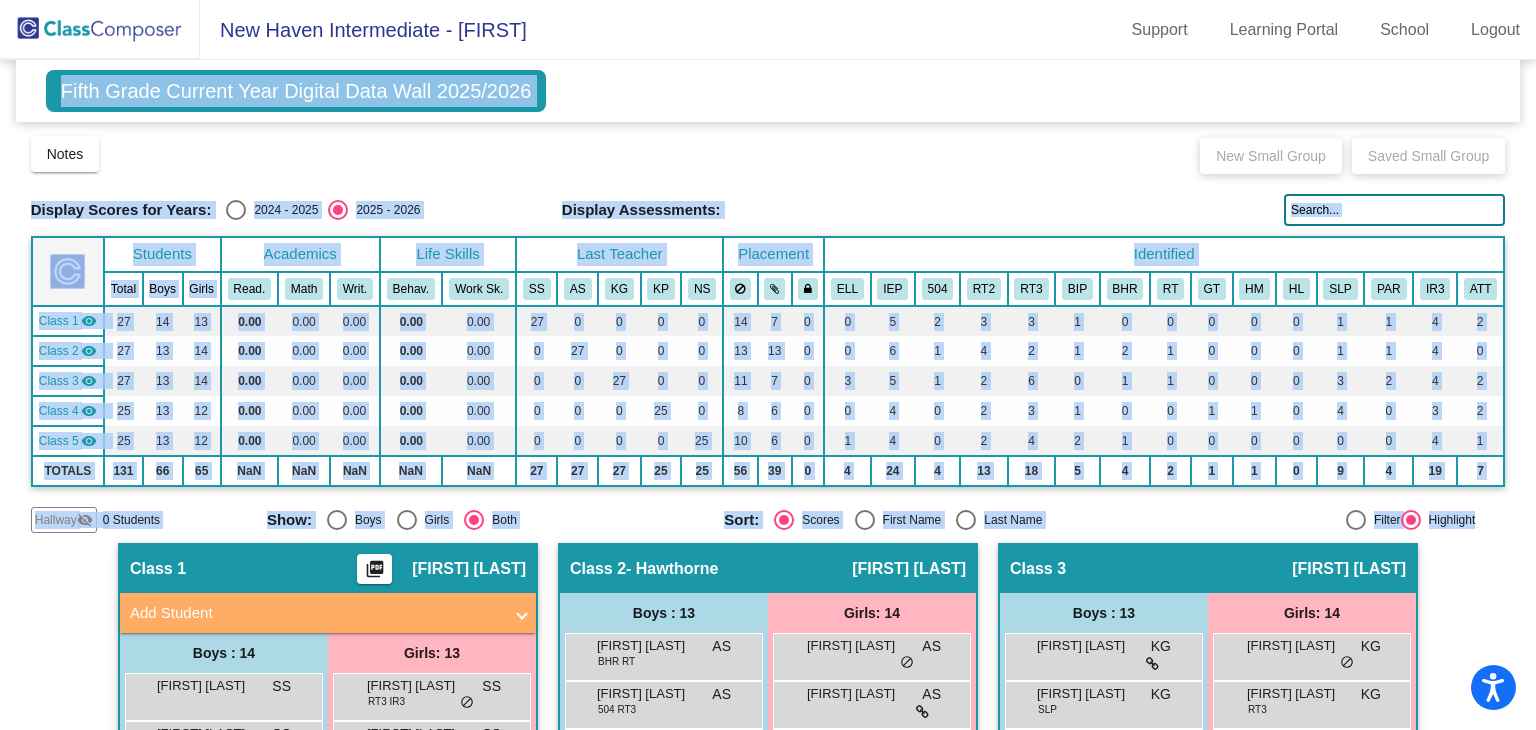 click 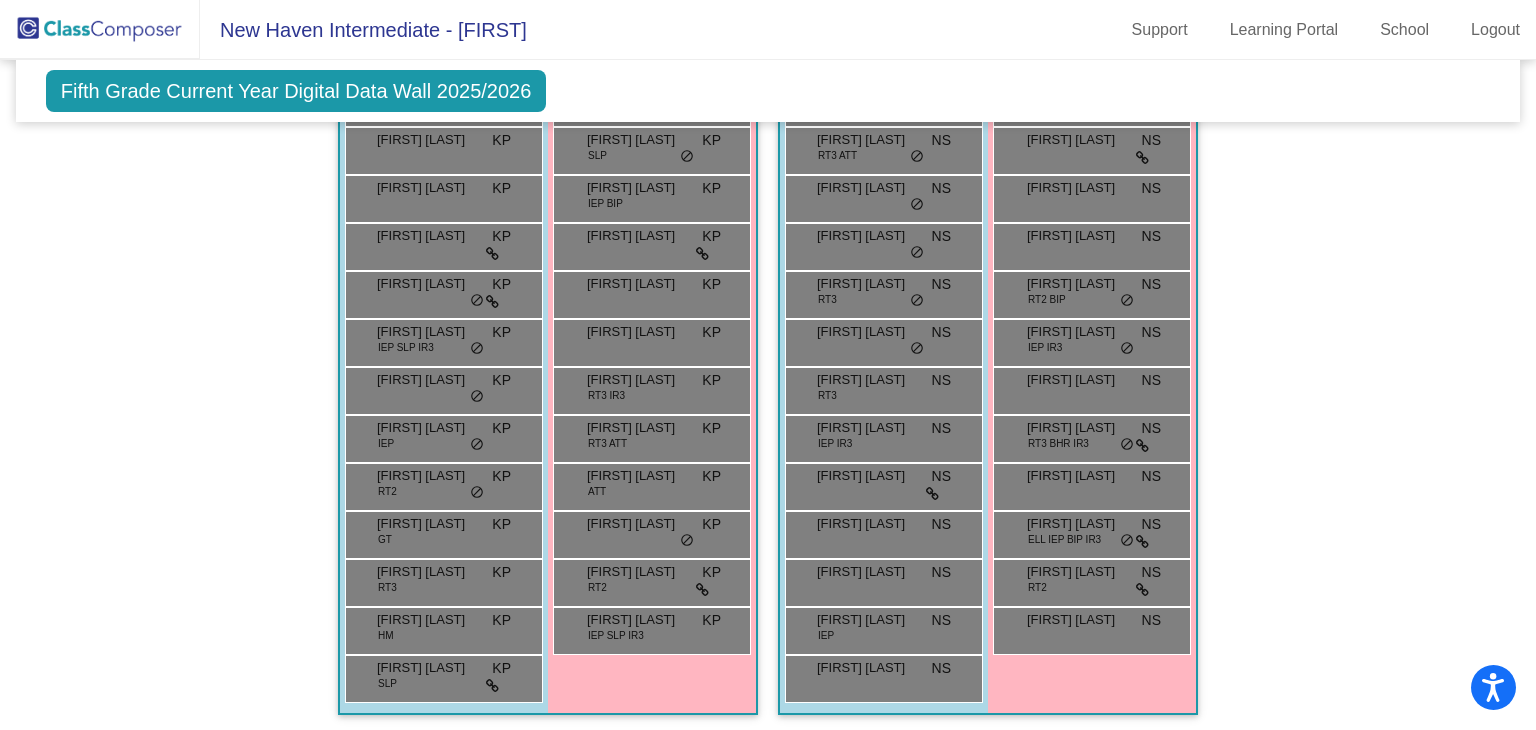 scroll, scrollTop: 0, scrollLeft: 0, axis: both 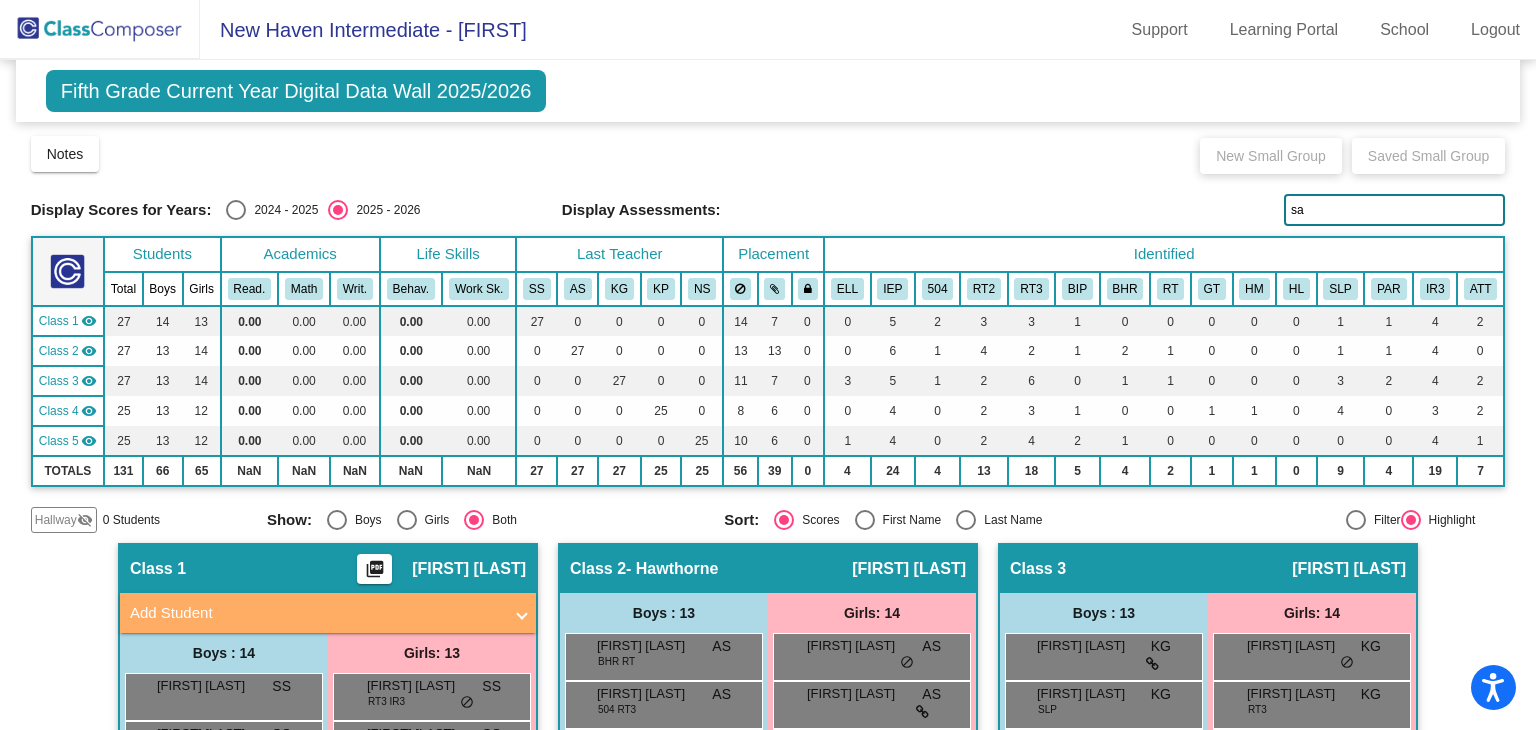 type on "s" 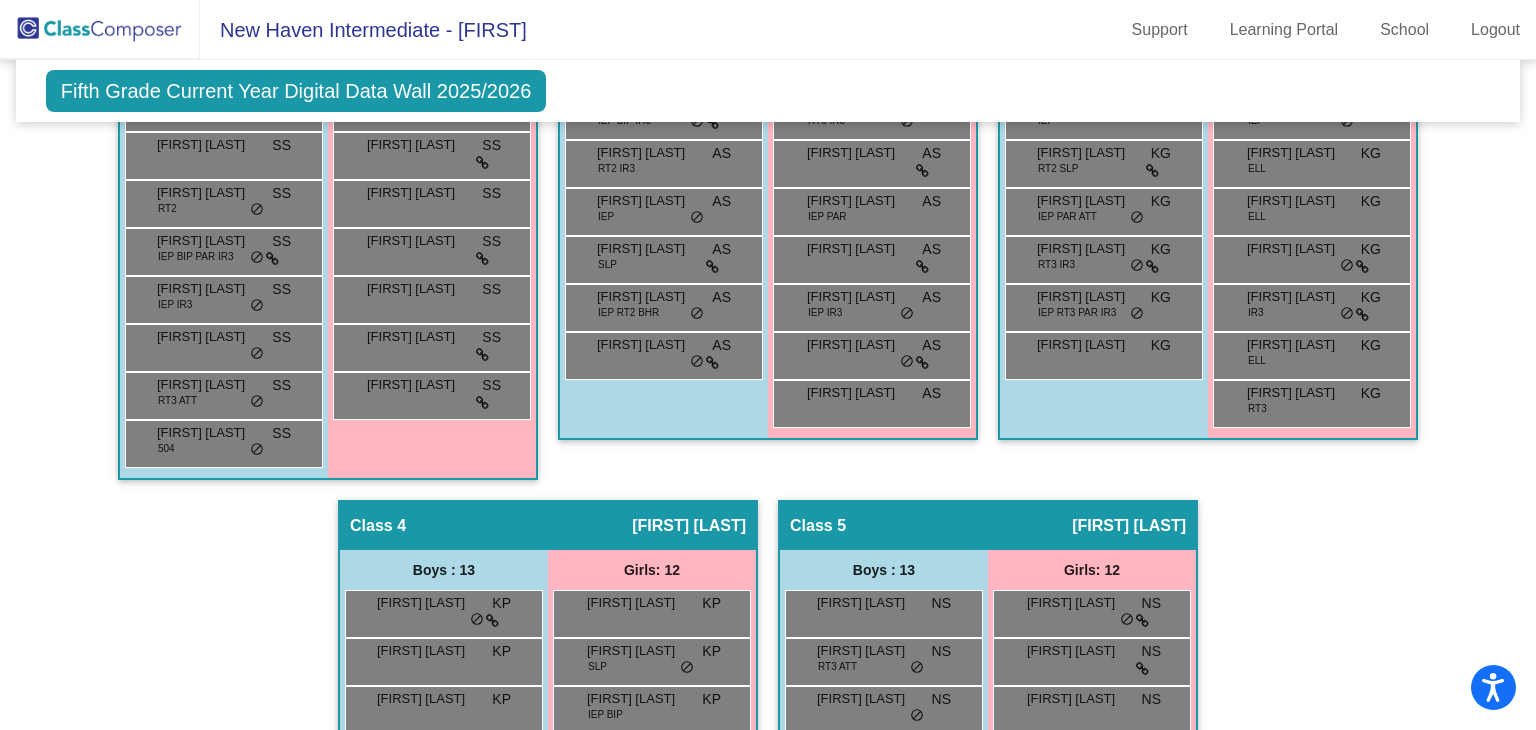 scroll, scrollTop: 882, scrollLeft: 0, axis: vertical 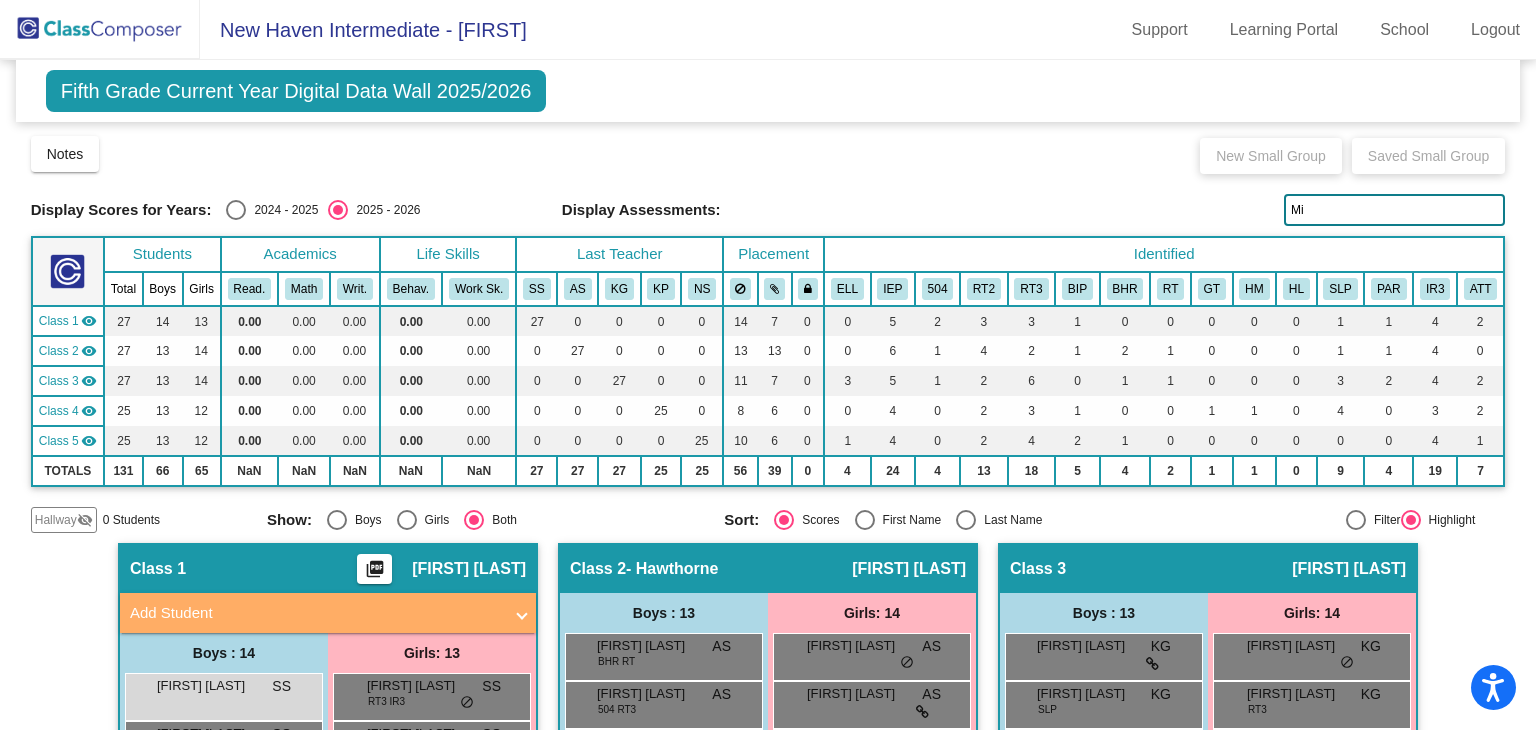 type on "M" 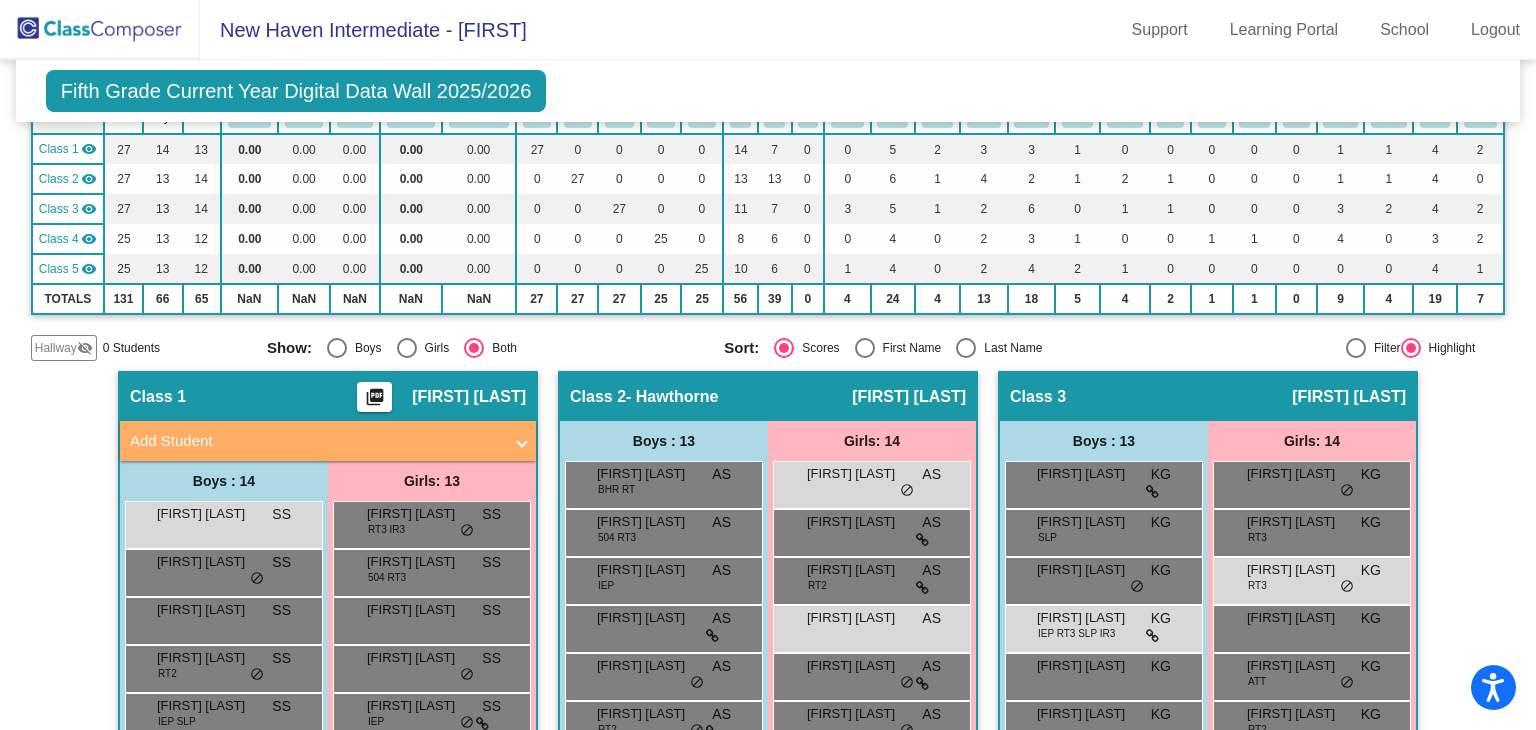 scroll, scrollTop: 0, scrollLeft: 0, axis: both 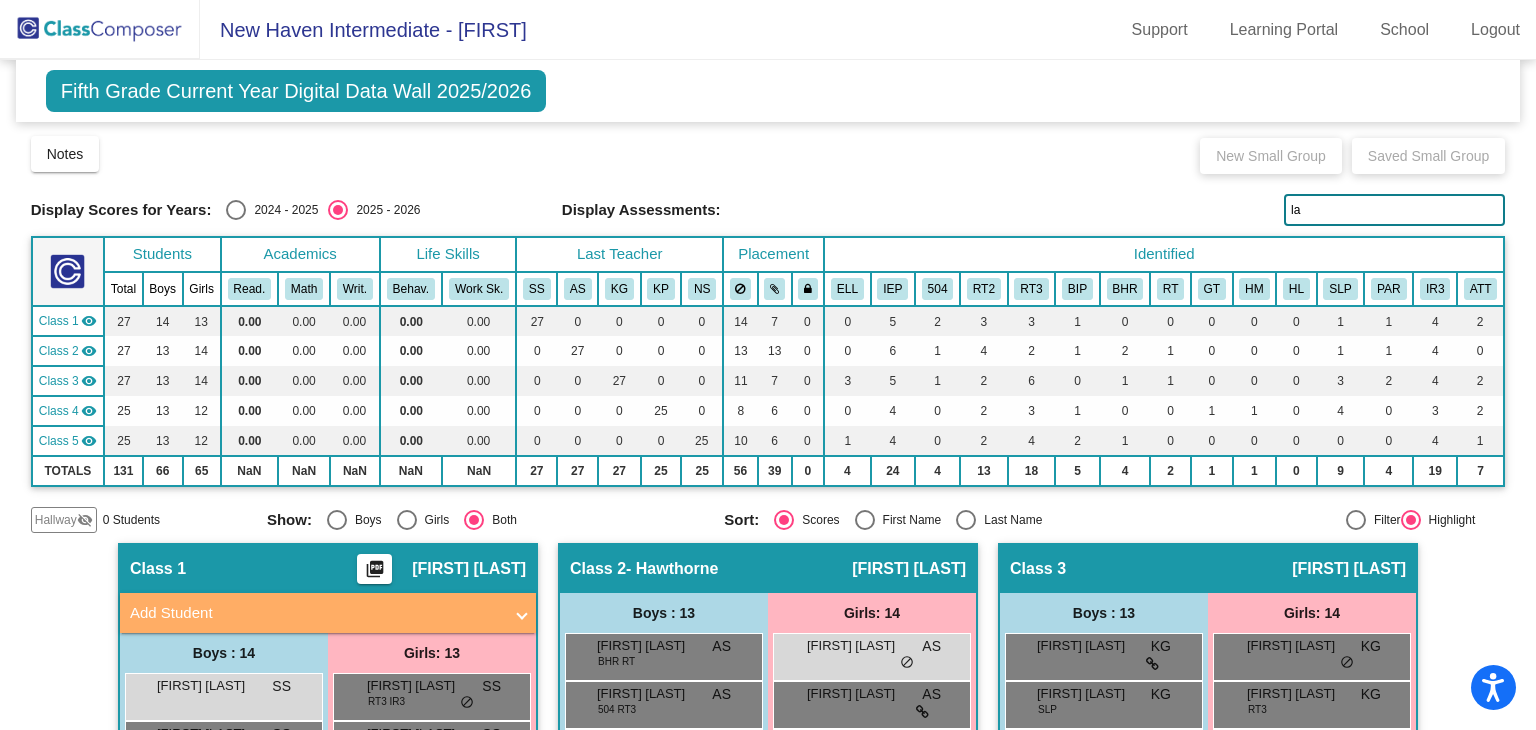 type on "l" 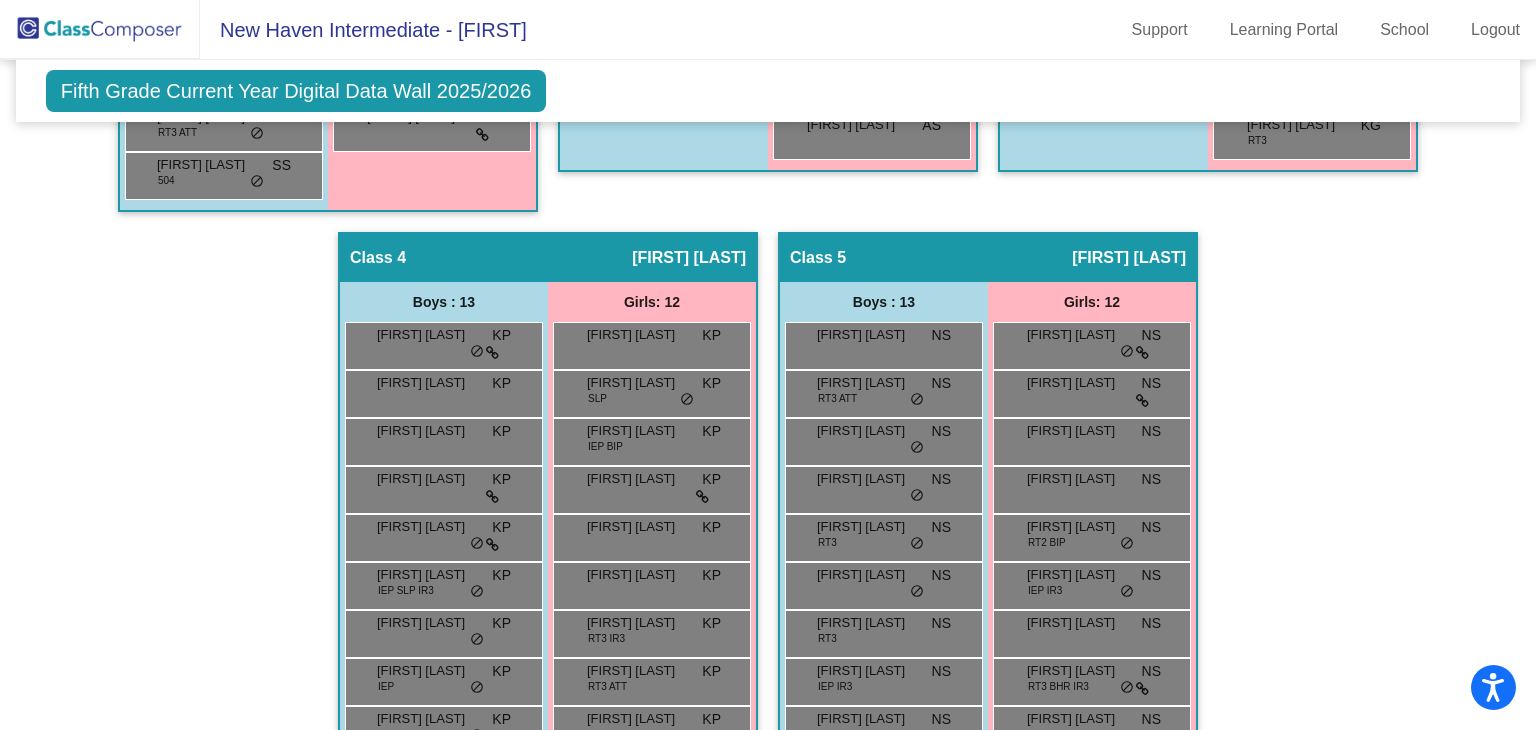 scroll, scrollTop: 1130, scrollLeft: 0, axis: vertical 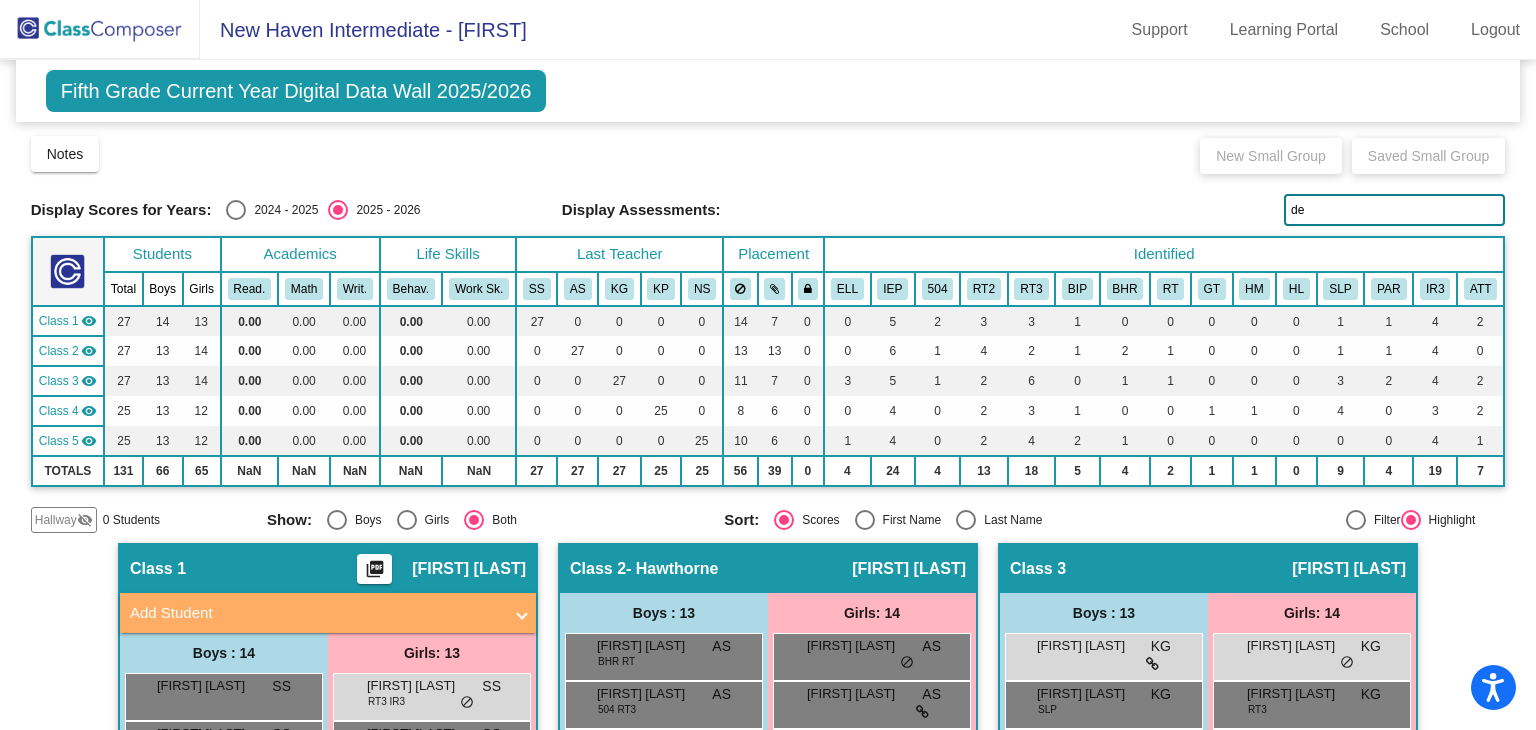 type on "d" 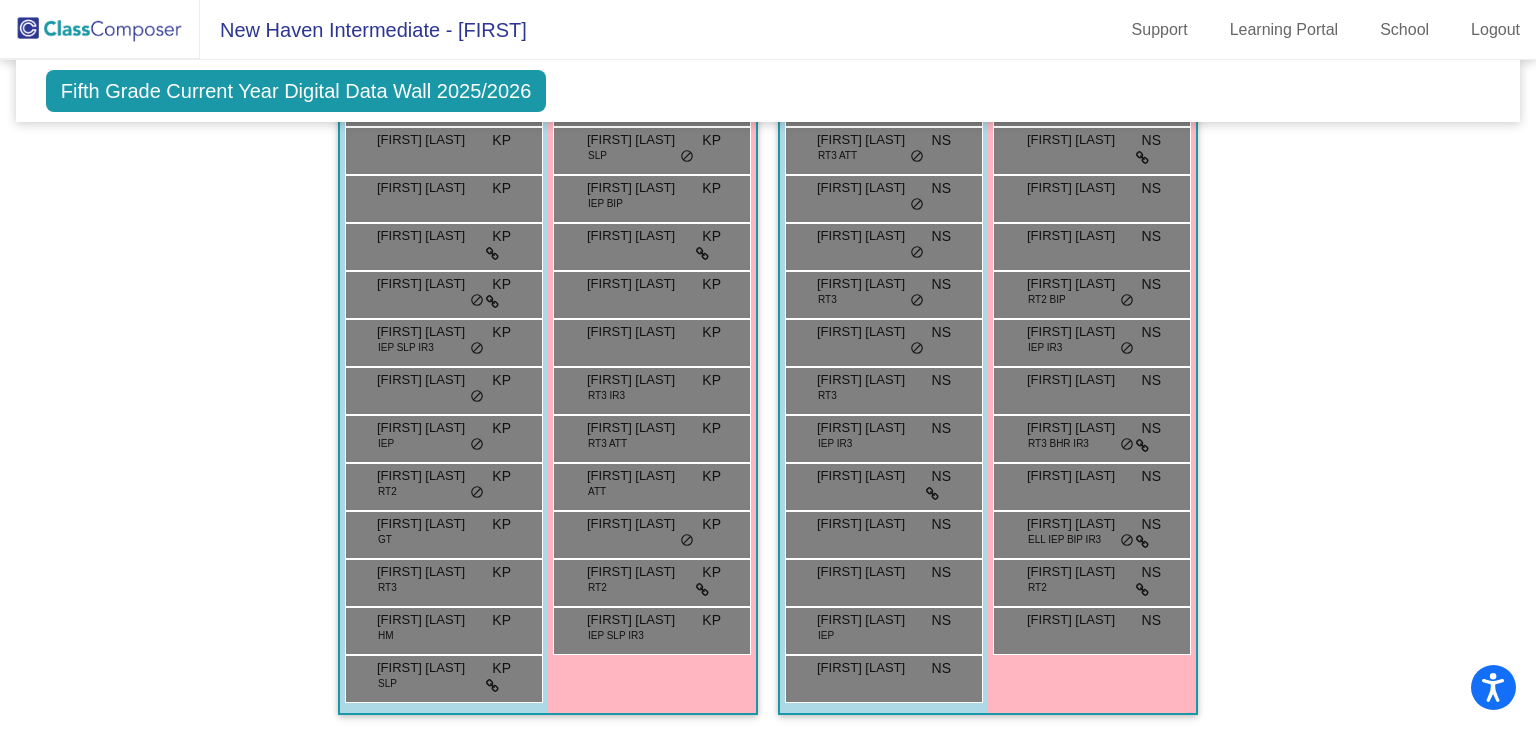 scroll, scrollTop: 15, scrollLeft: 0, axis: vertical 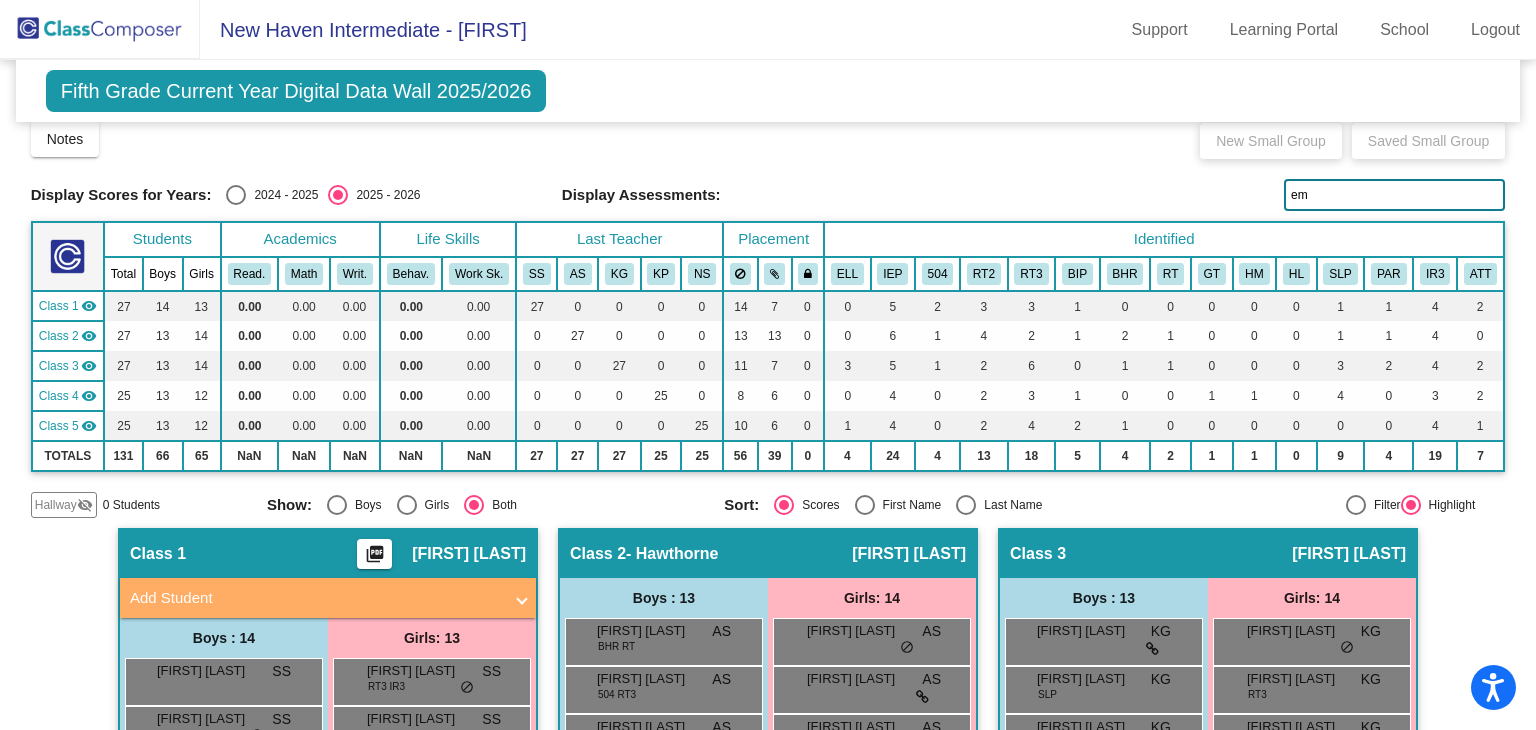 type on "e" 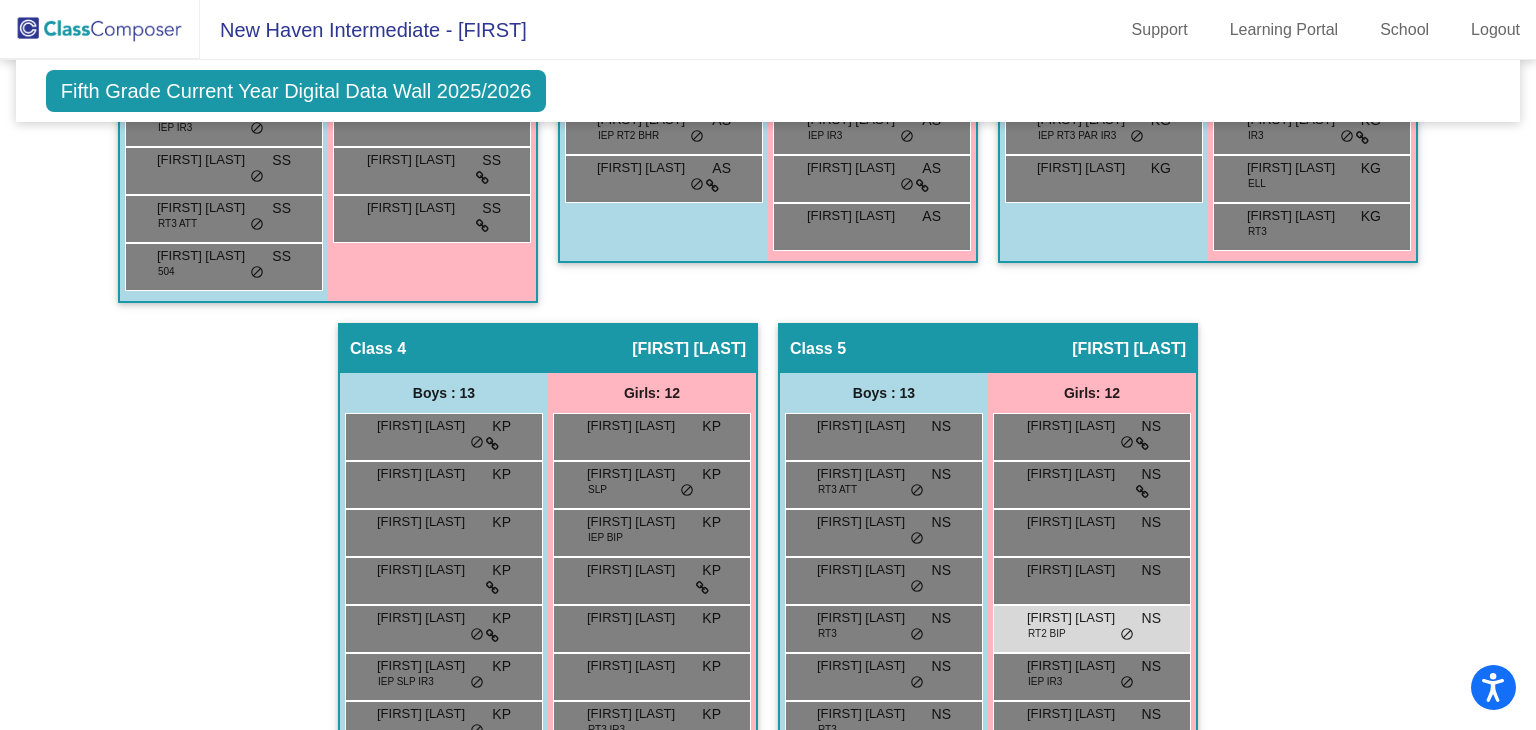 scroll, scrollTop: 1027, scrollLeft: 0, axis: vertical 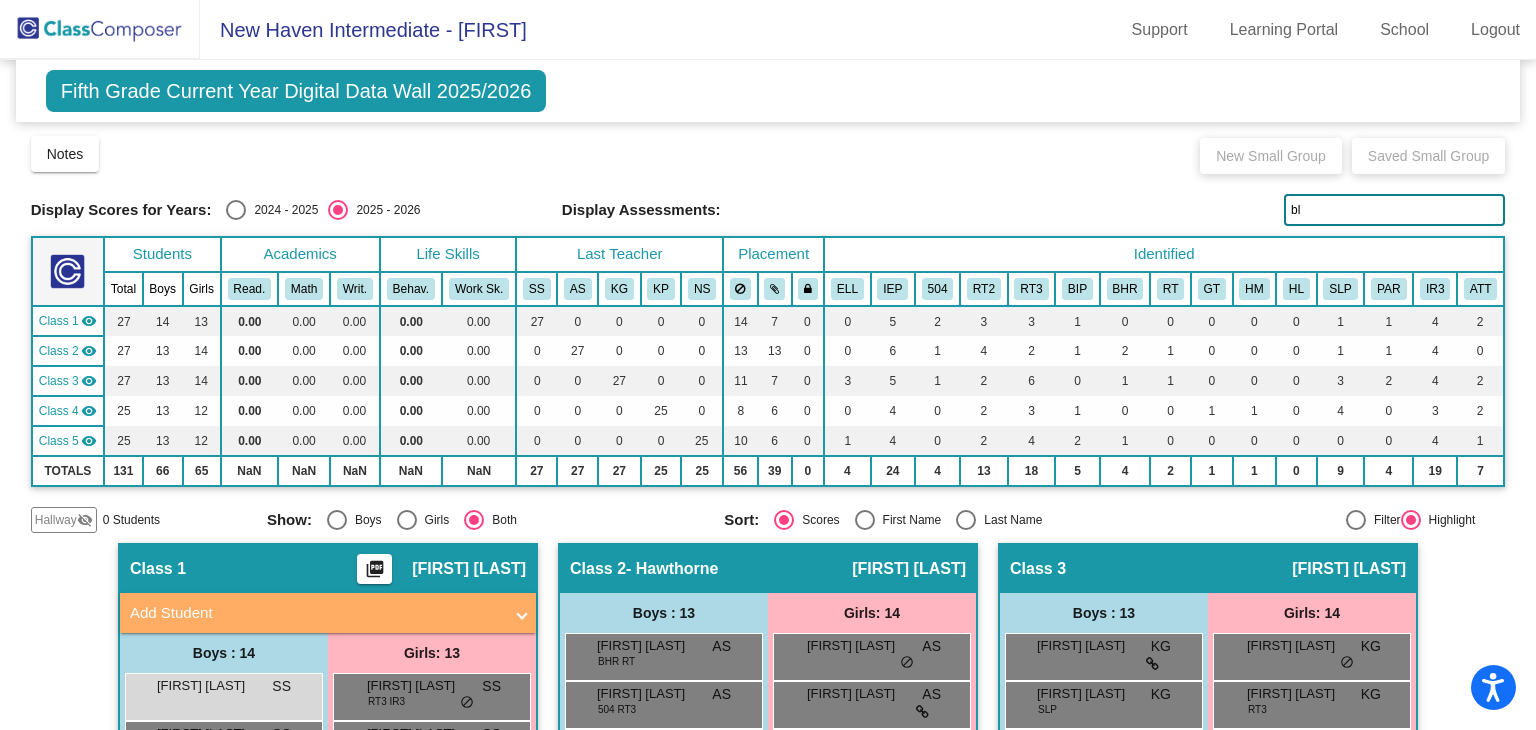 type on "b" 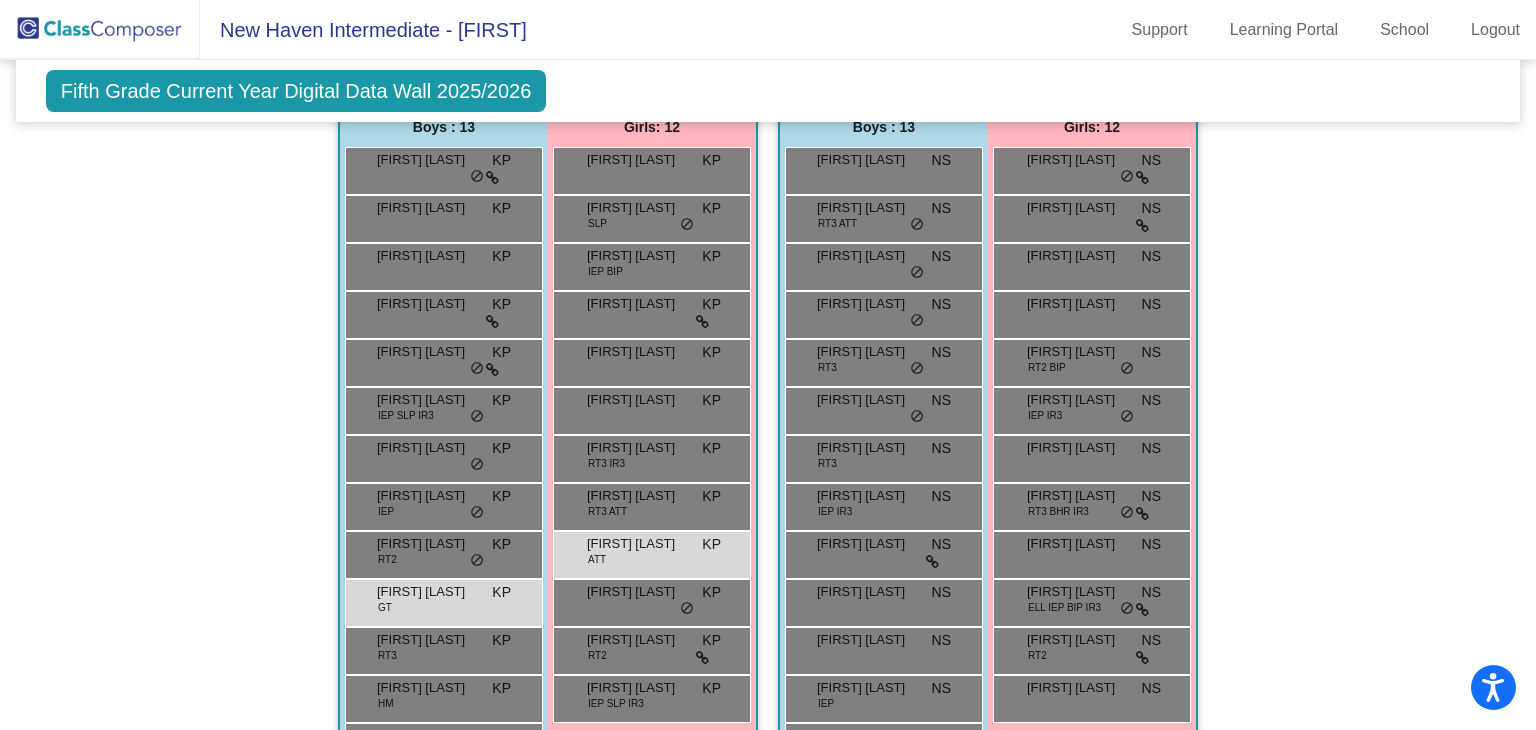 scroll, scrollTop: 1388, scrollLeft: 0, axis: vertical 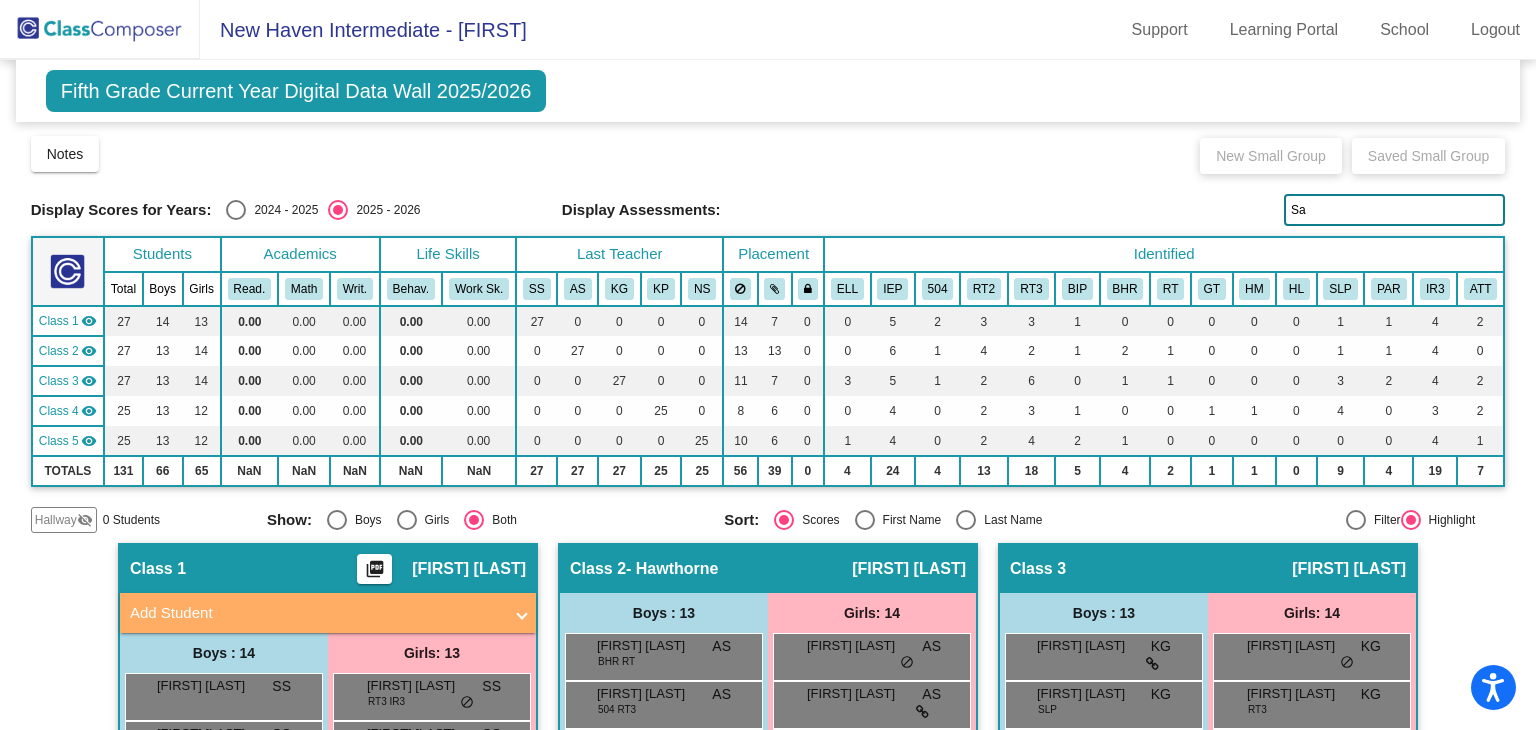 type on "S" 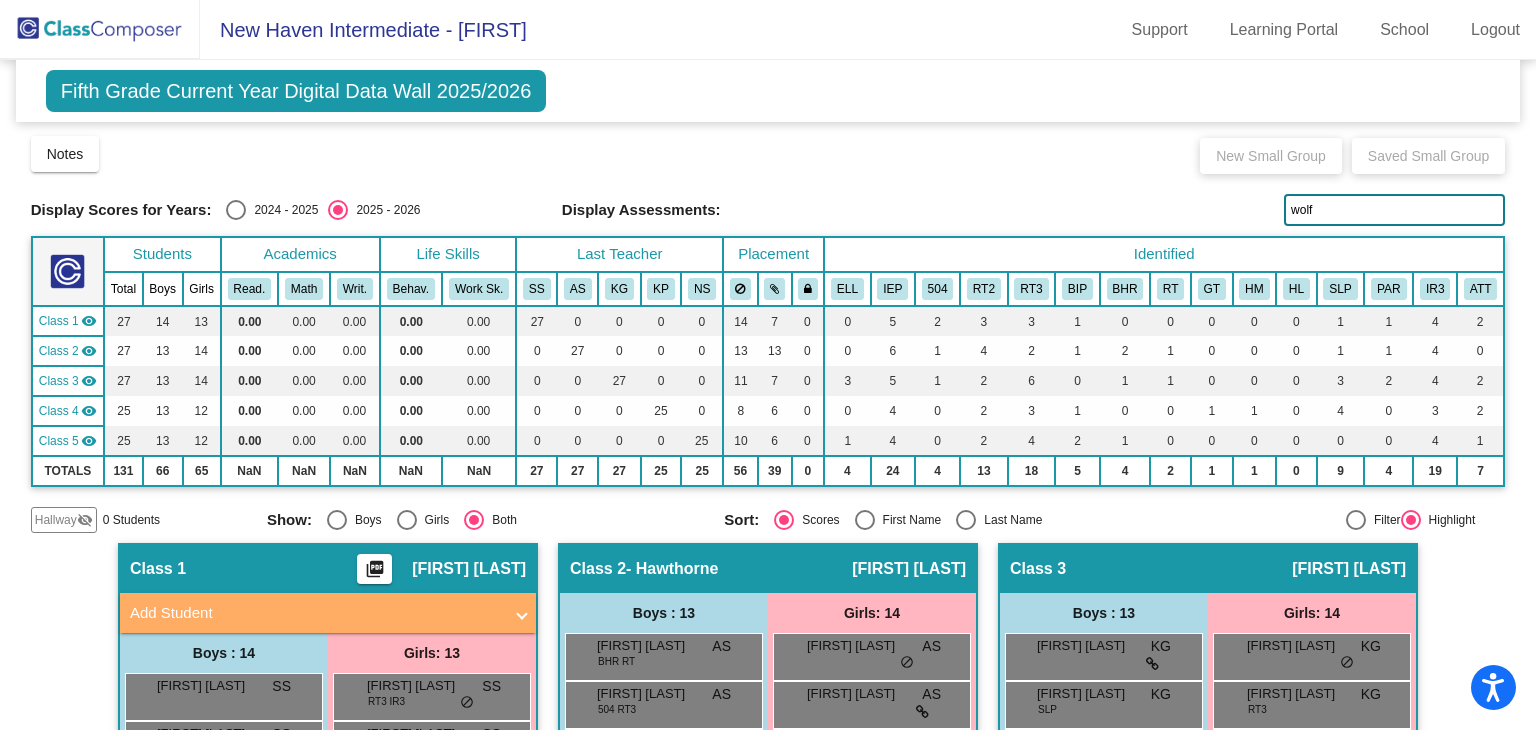 drag, startPoint x: 1524, startPoint y: 85, endPoint x: 1535, endPoint y: 262, distance: 177.34148 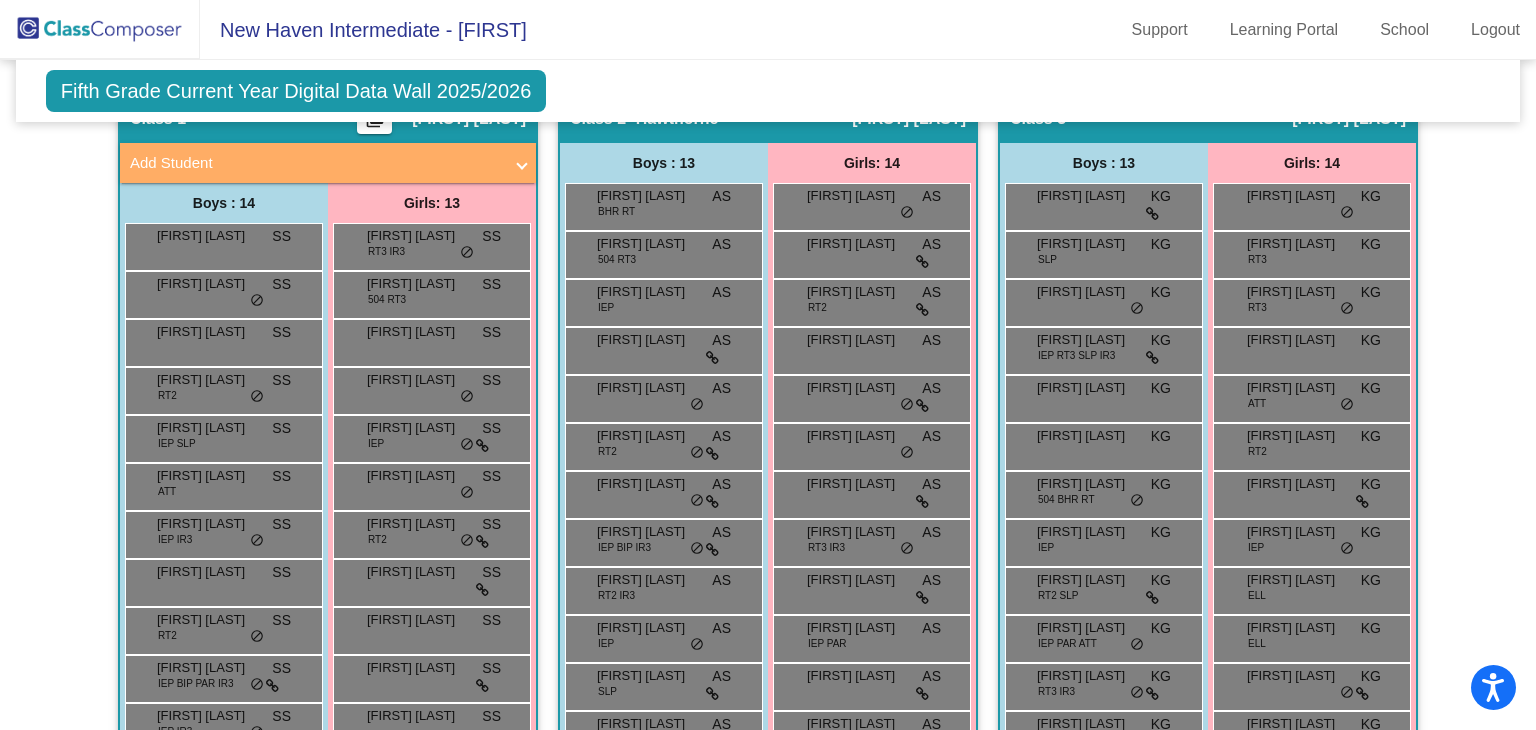 scroll, scrollTop: 0, scrollLeft: 0, axis: both 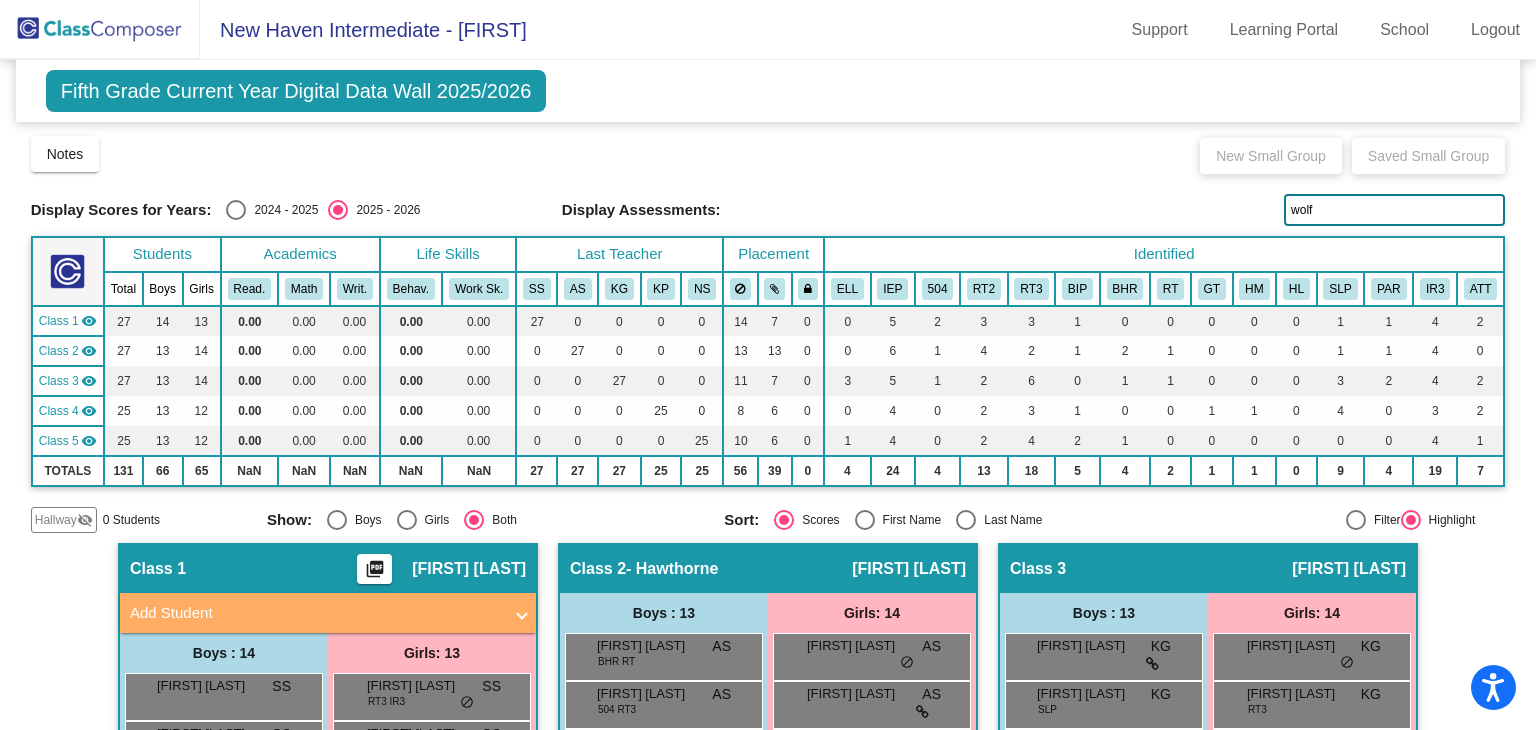 click on "New Haven Intermediate - Sarah Support Learning Portal School Logout" 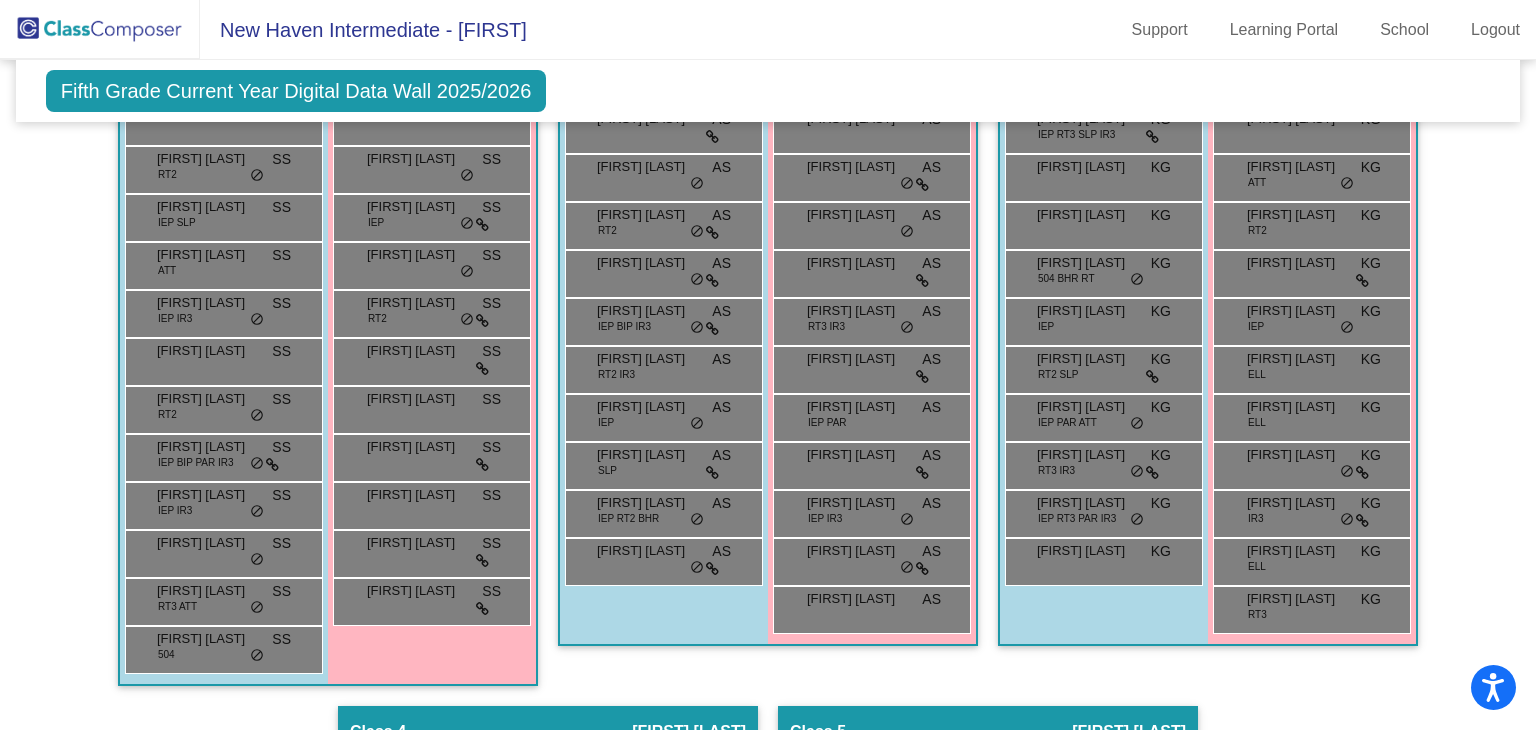 scroll, scrollTop: 678, scrollLeft: 0, axis: vertical 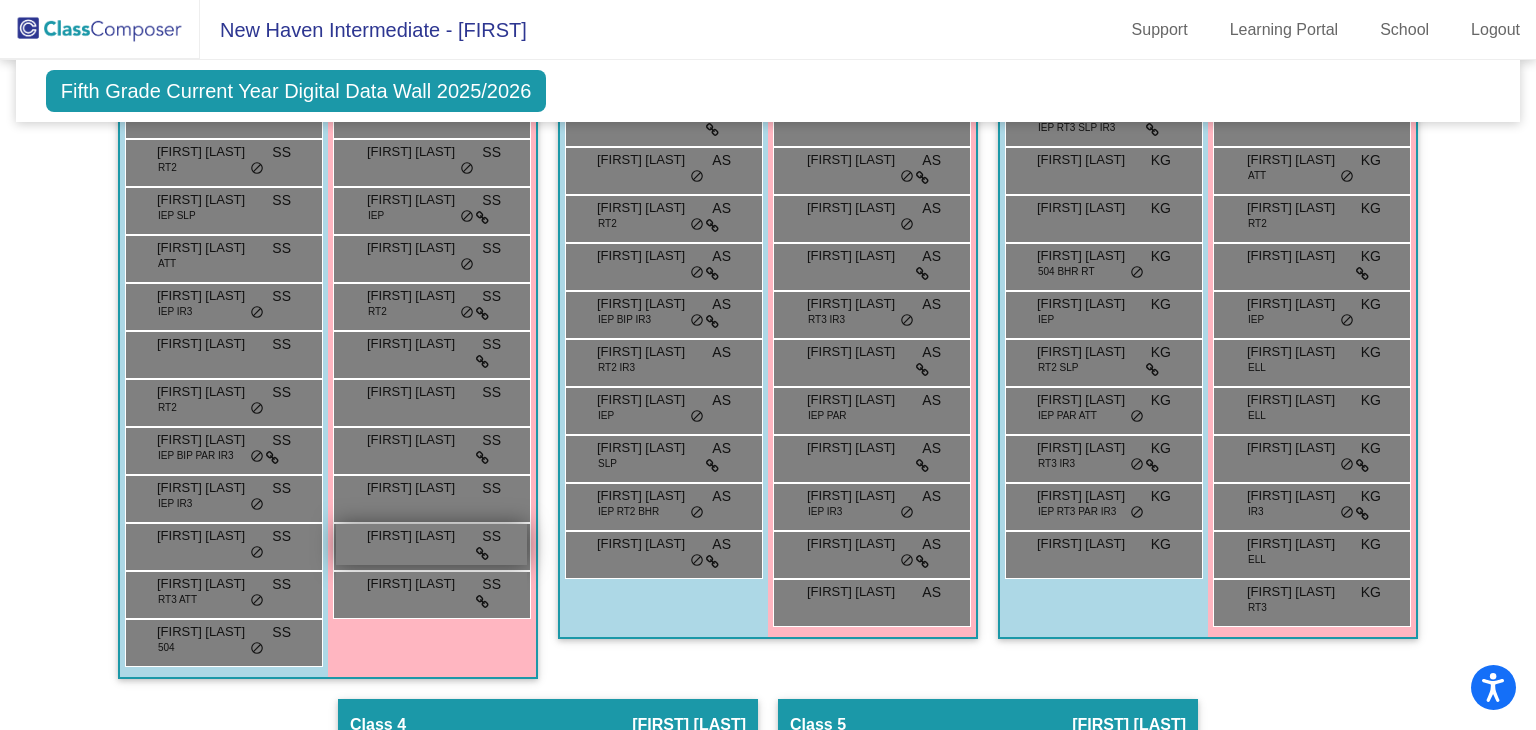 click on "Stacy Mesidor SS lock do_not_disturb_alt" at bounding box center [431, 544] 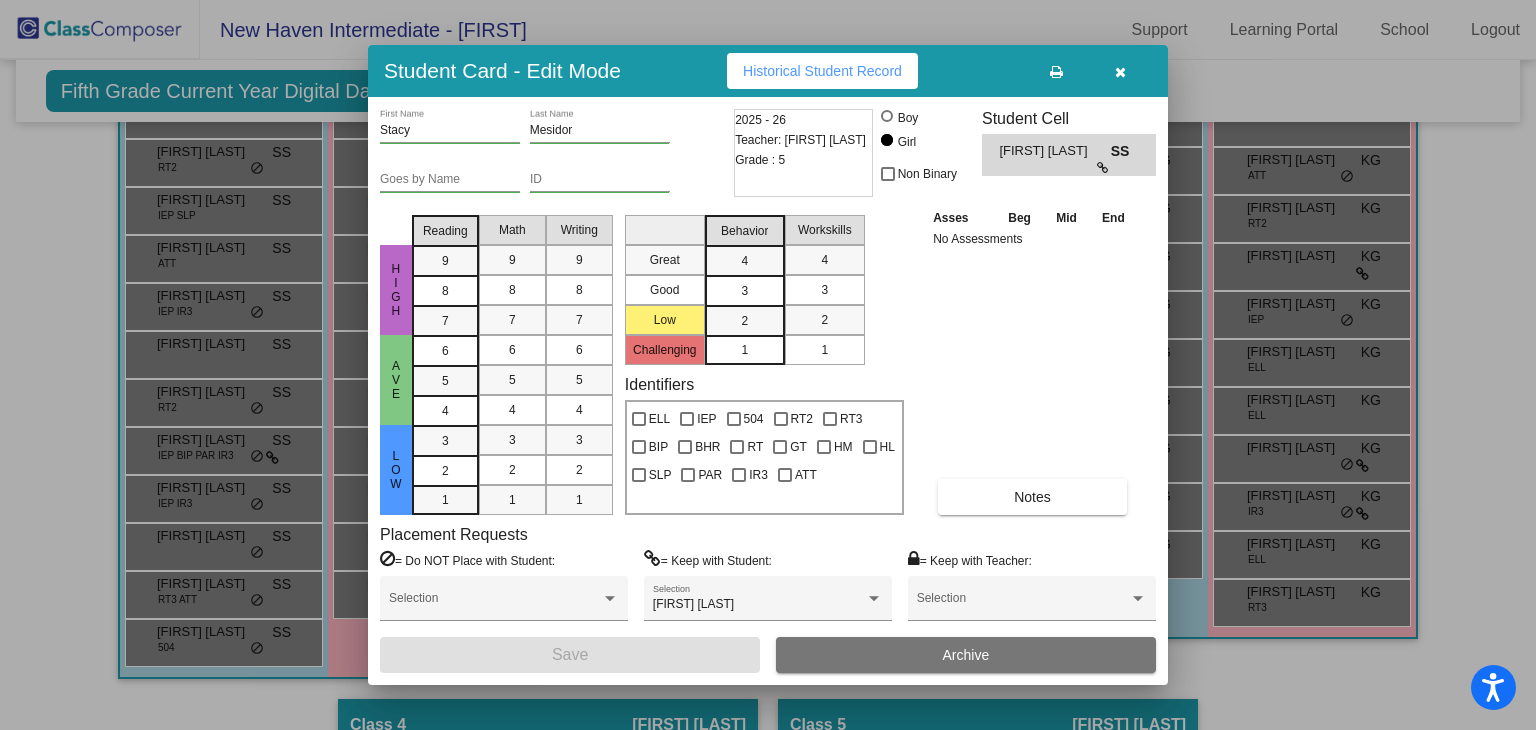click at bounding box center (1120, 72) 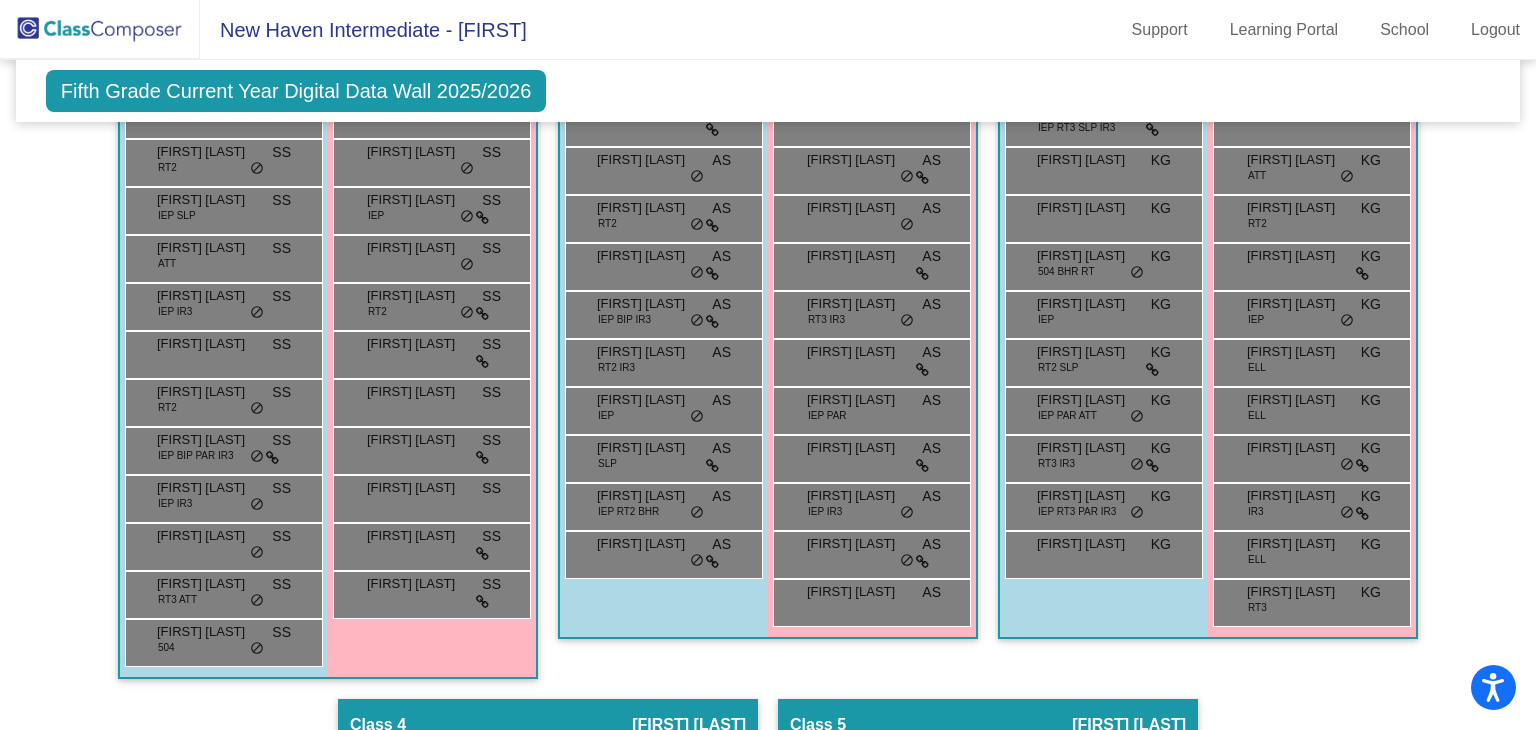 click on "New Haven Intermediate - Sarah Support Learning Portal School Logout" 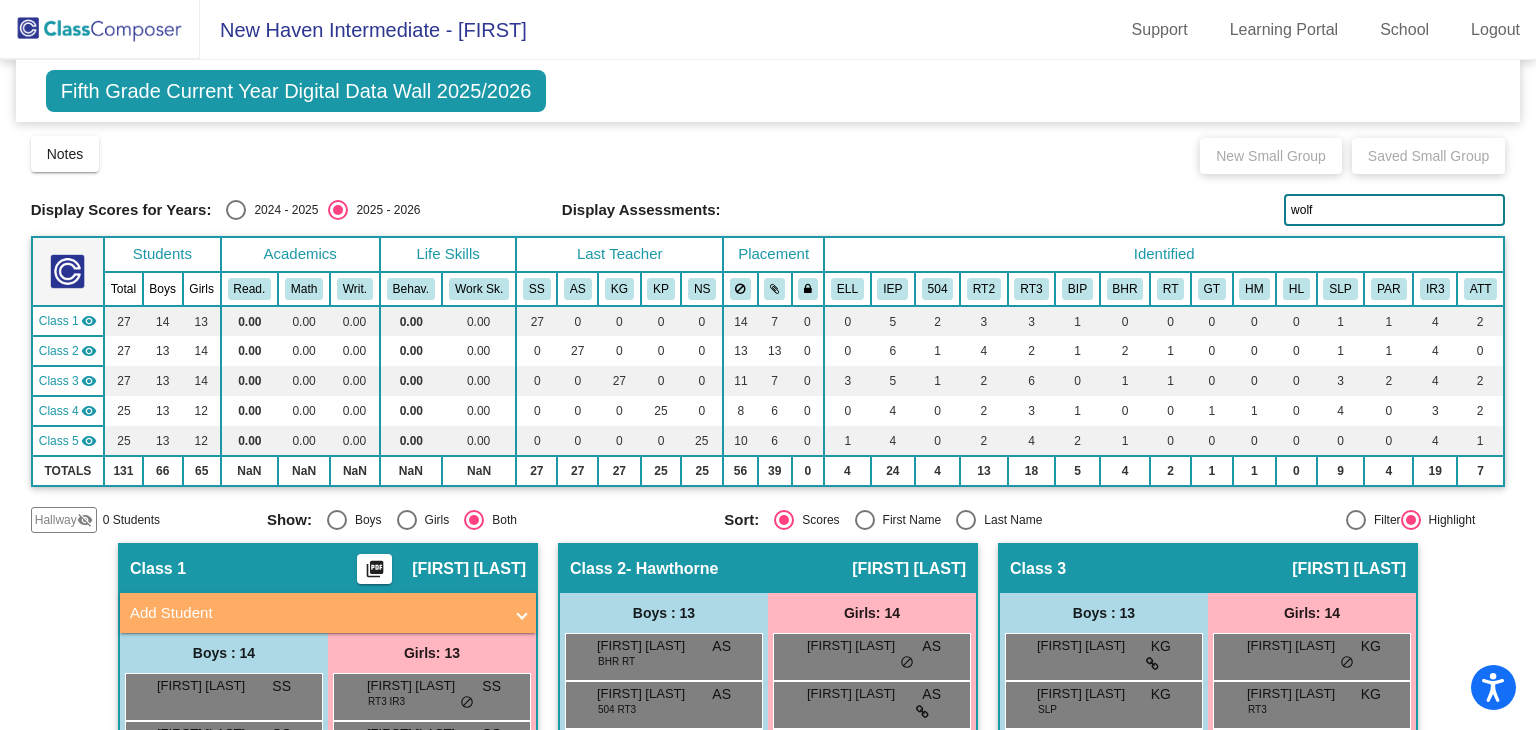 click on "wolf" 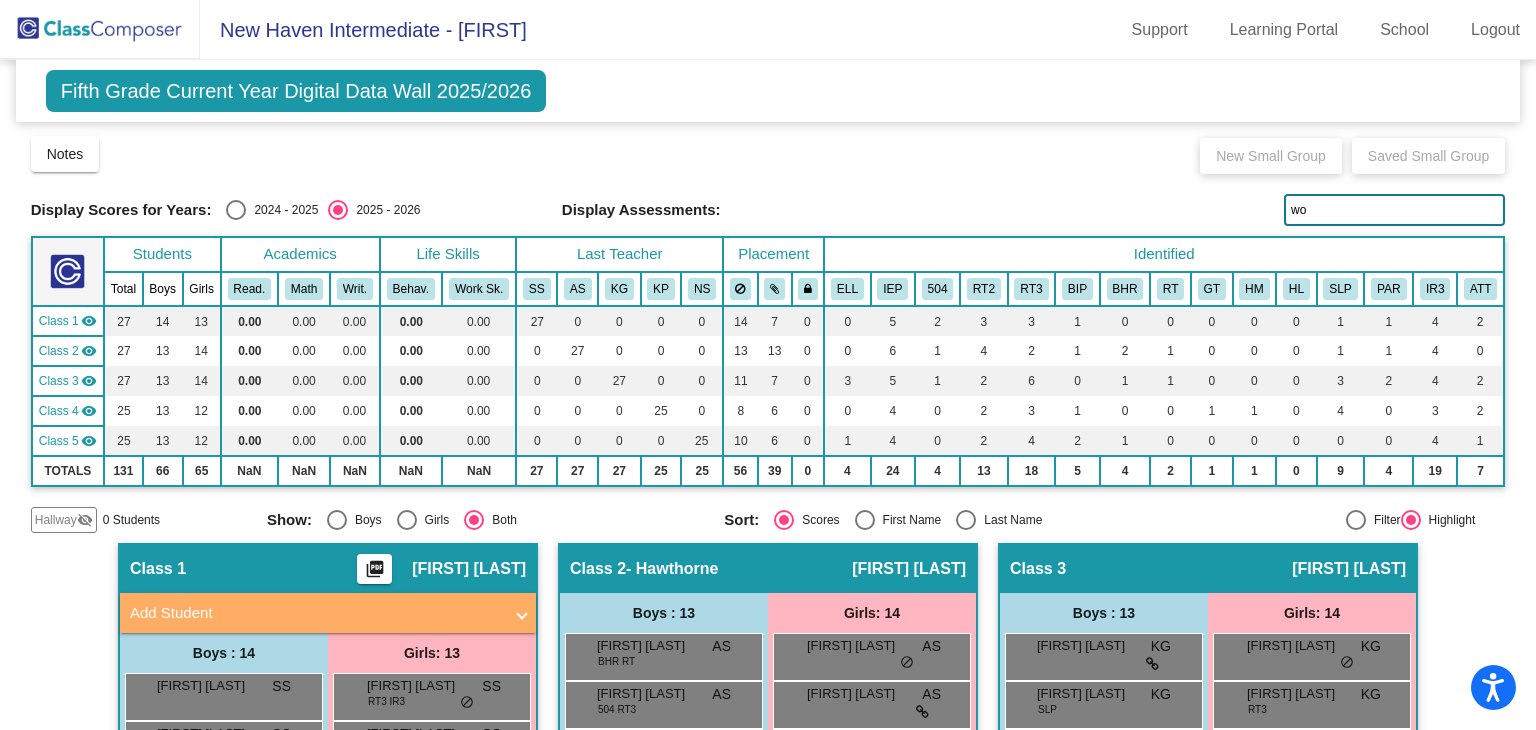 type on "w" 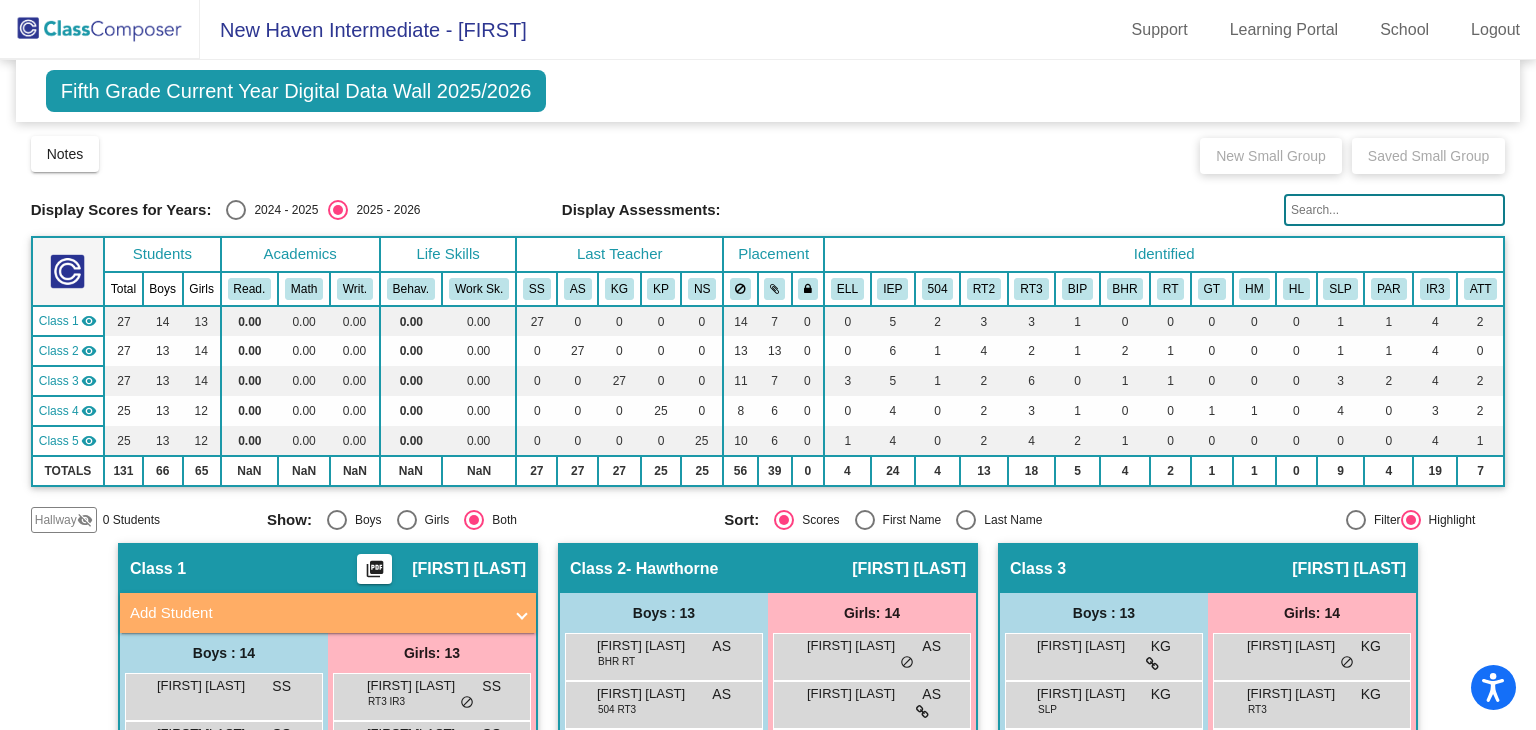 type 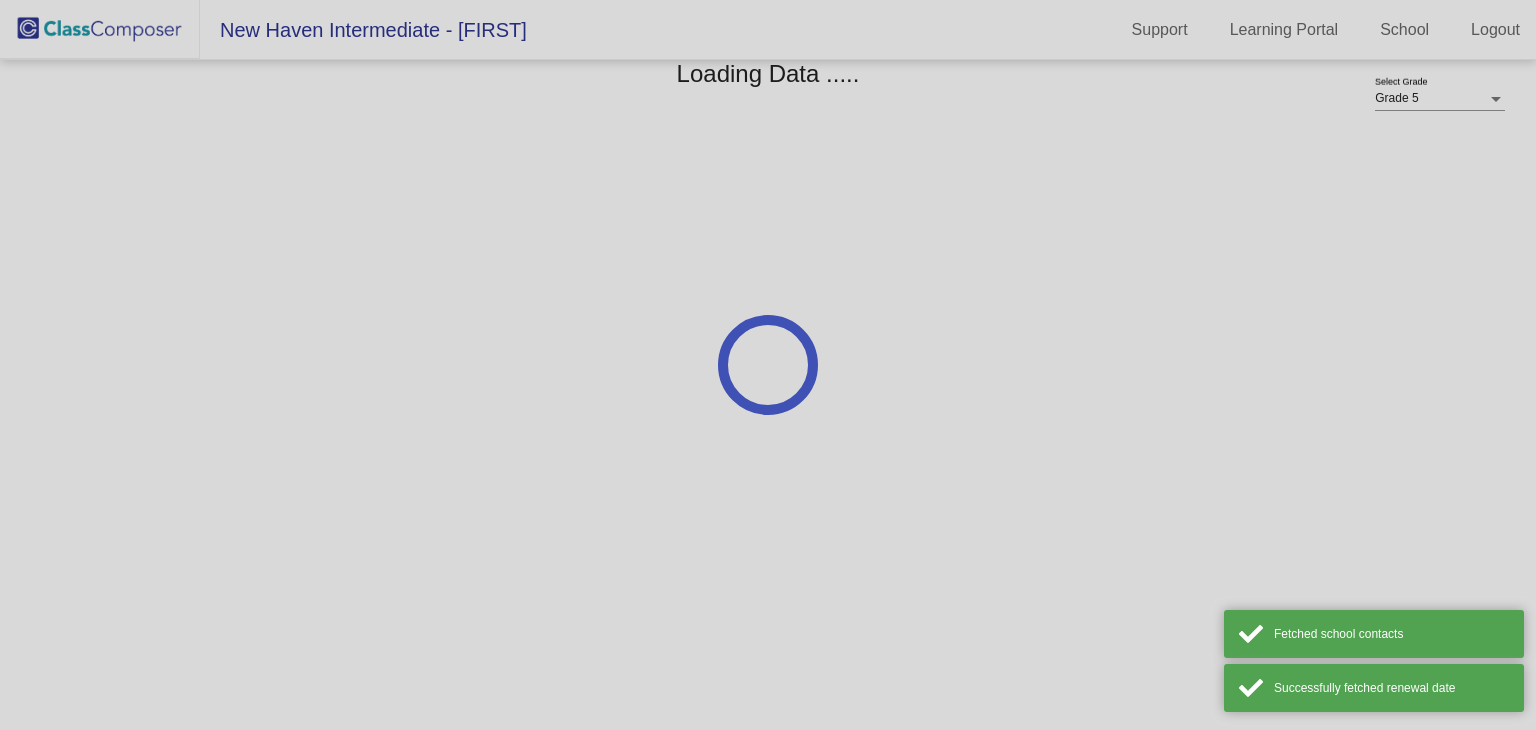 scroll, scrollTop: 0, scrollLeft: 0, axis: both 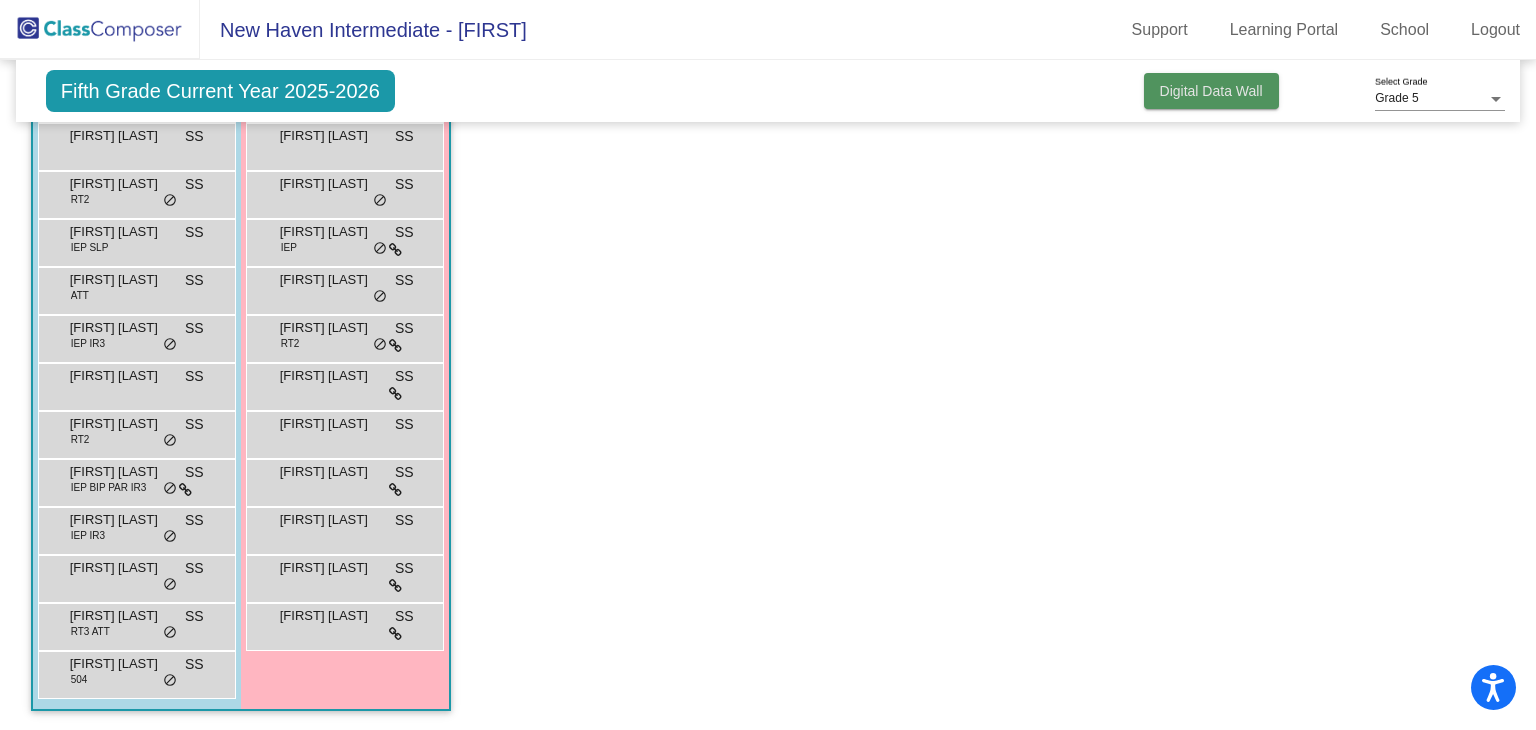 click on "Digital Data Wall" 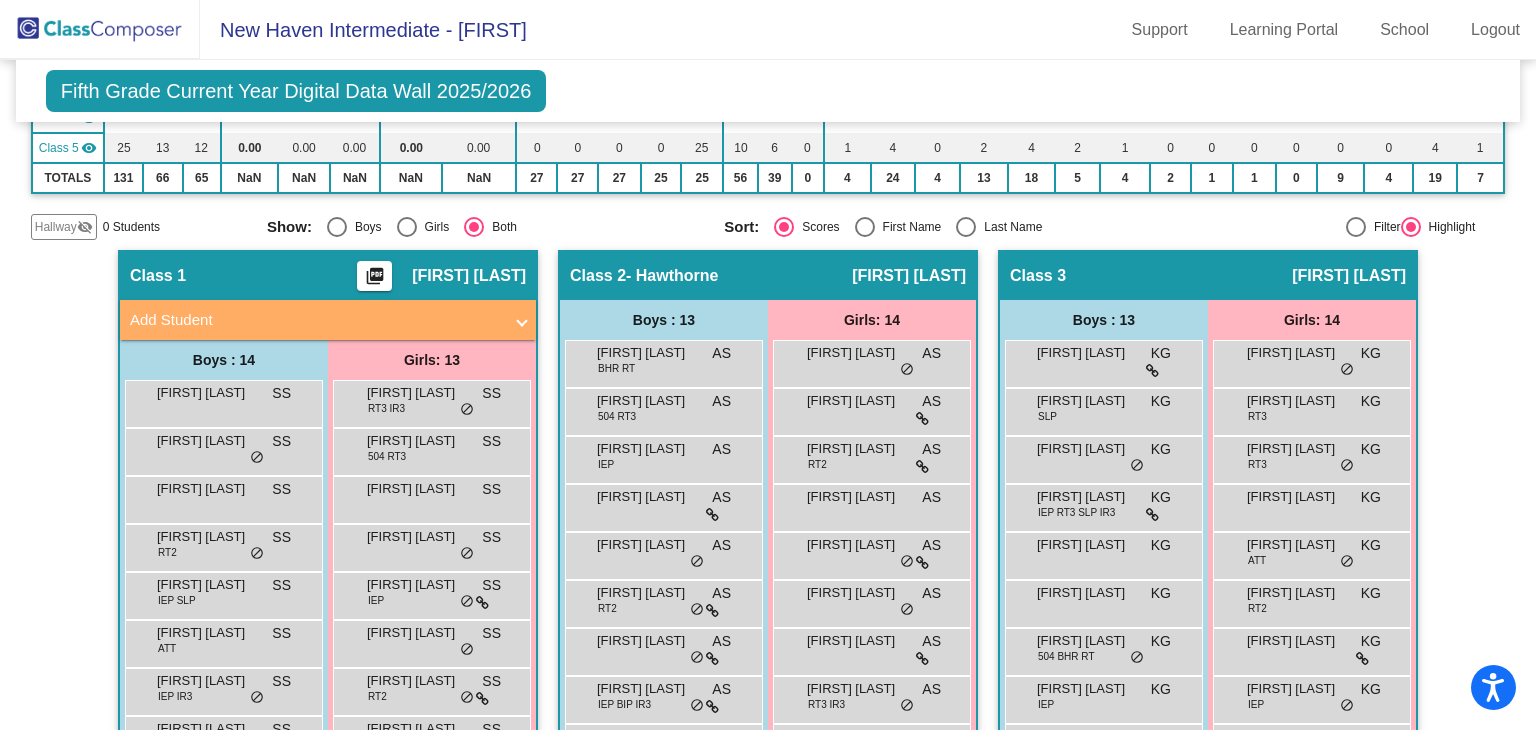 scroll, scrollTop: 0, scrollLeft: 0, axis: both 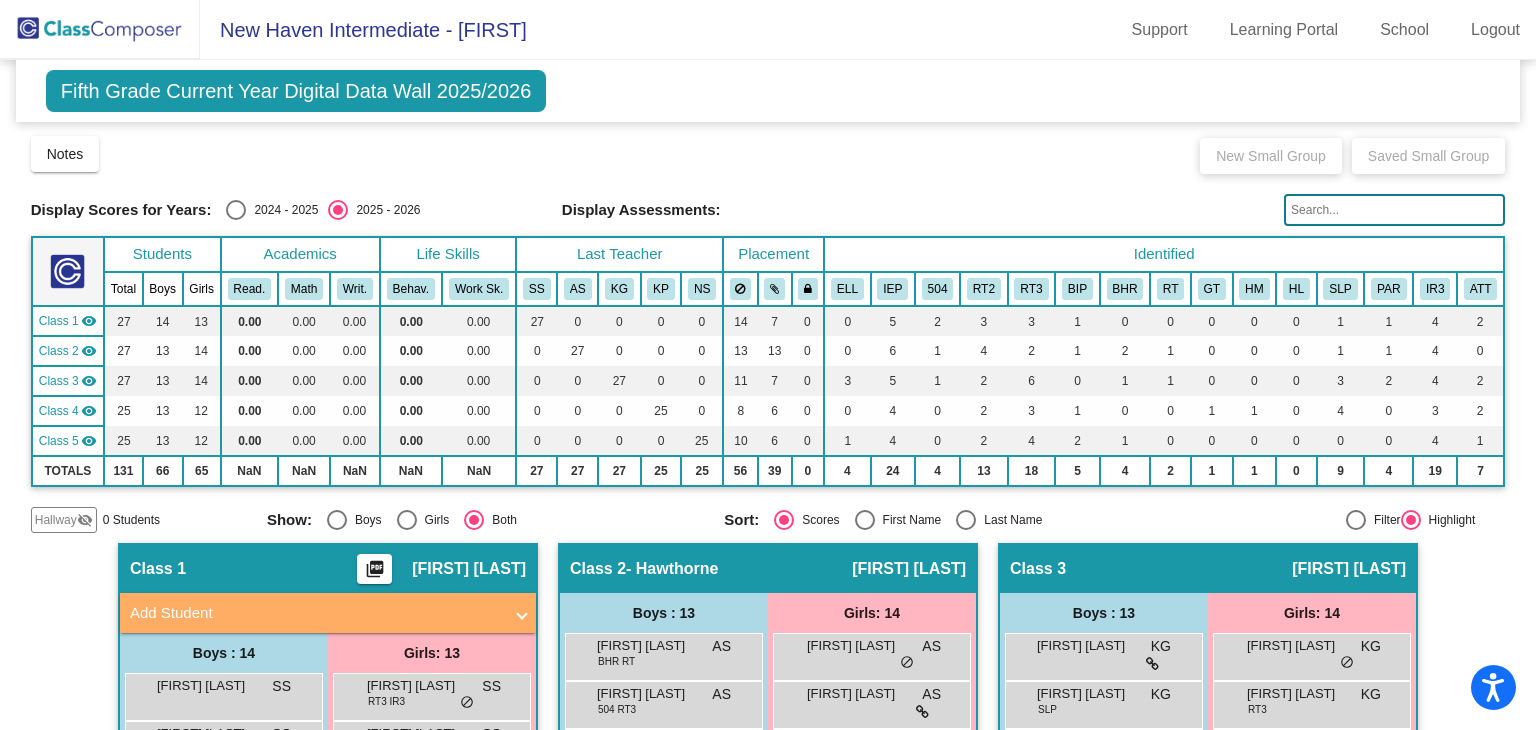 click 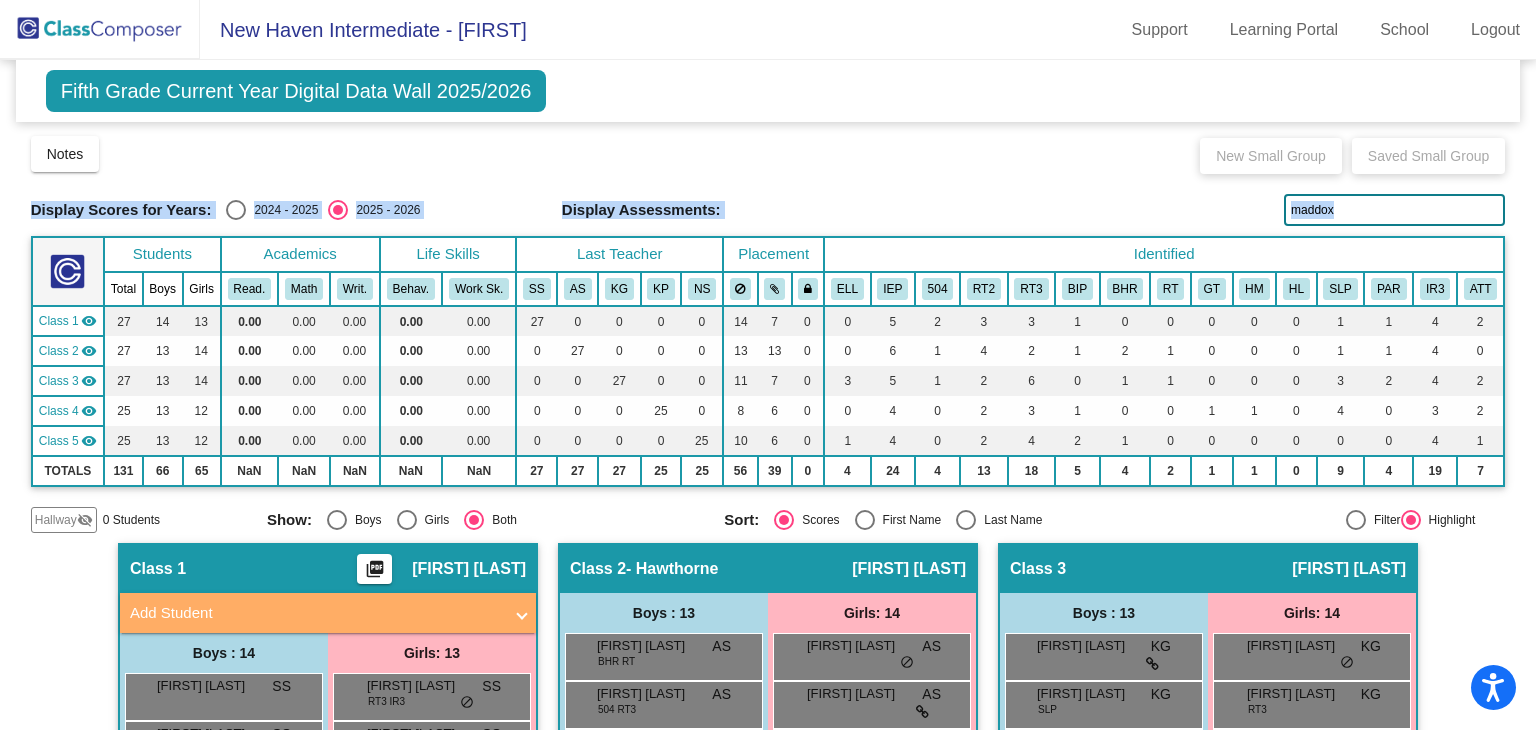 drag, startPoint x: 1525, startPoint y: 170, endPoint x: 1535, endPoint y: 434, distance: 264.18933 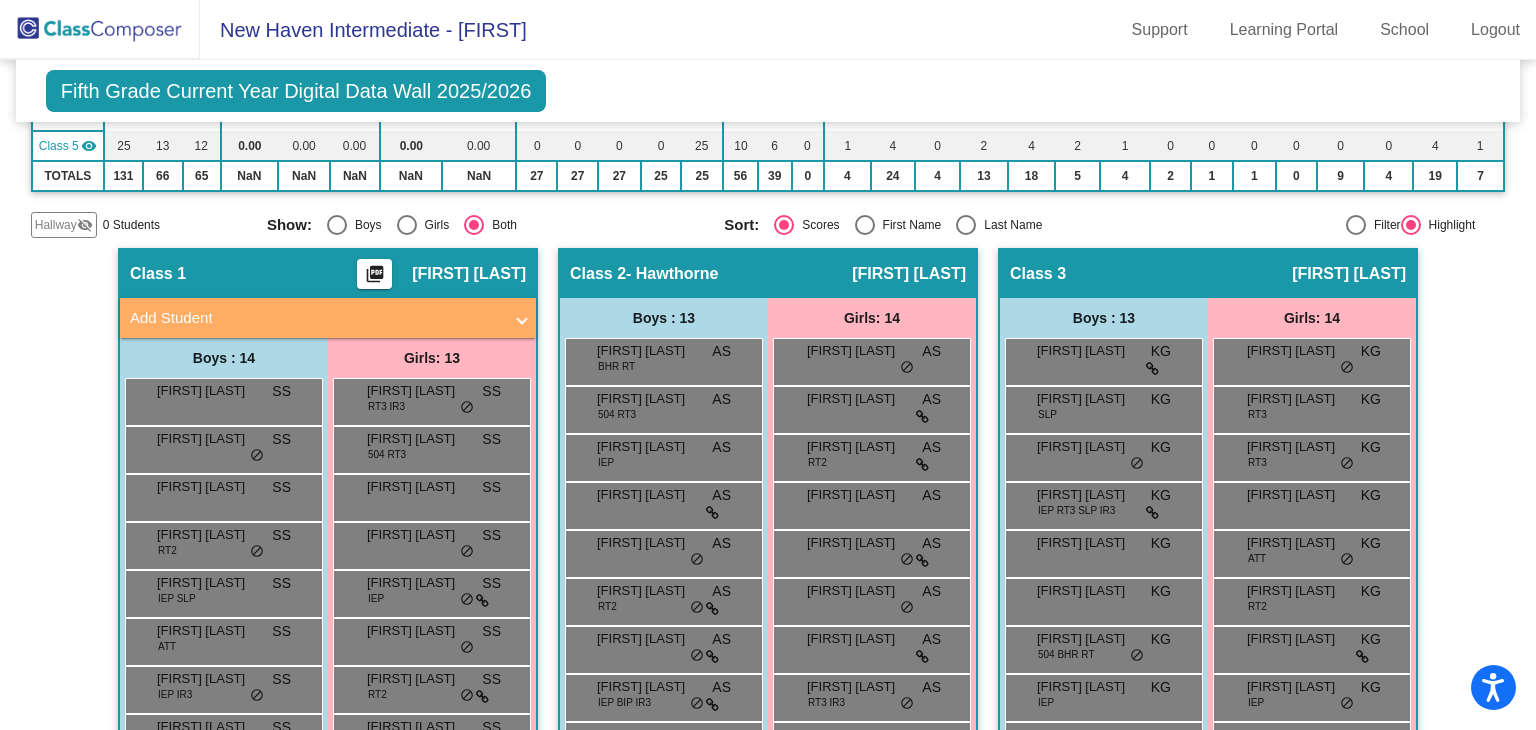 scroll, scrollTop: 280, scrollLeft: 0, axis: vertical 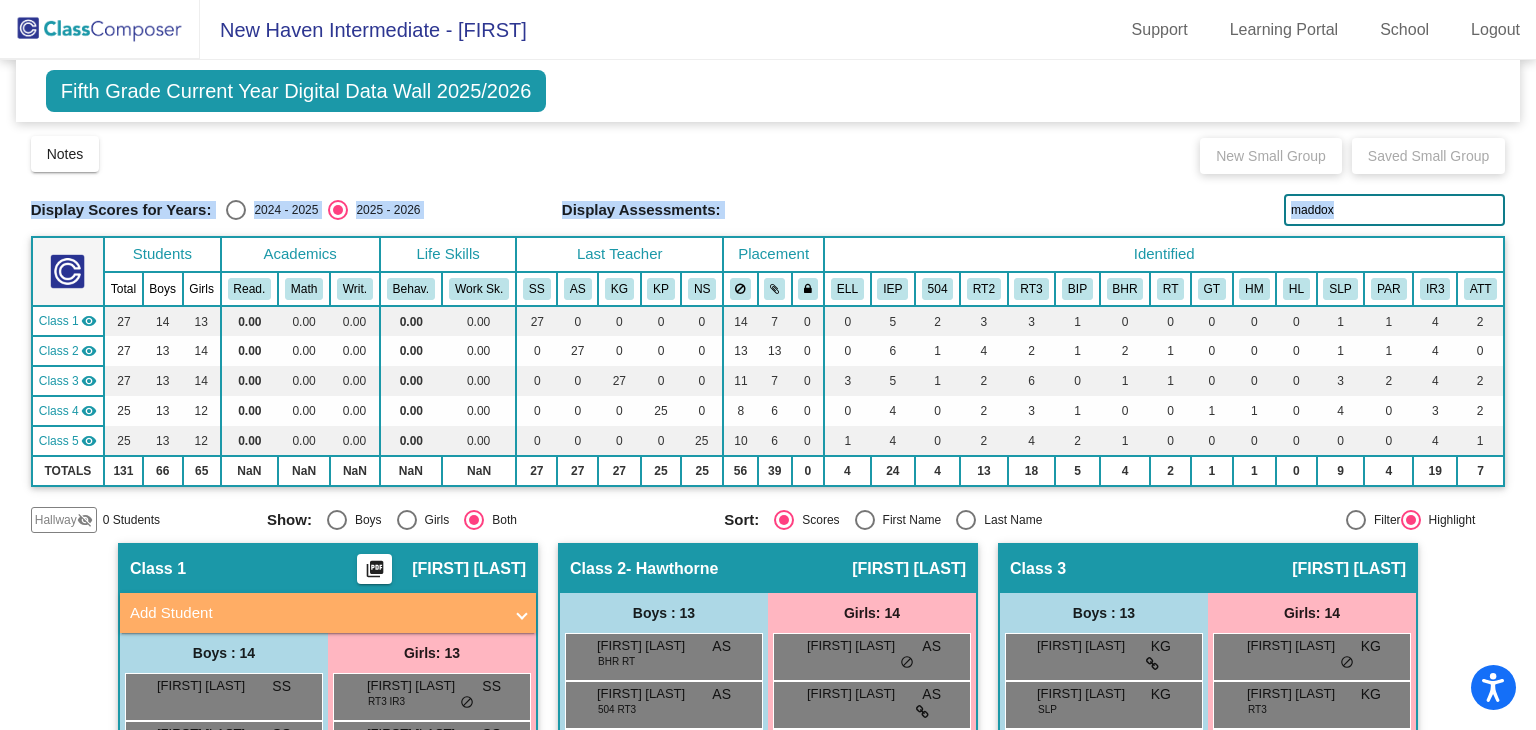 click on "maddox" 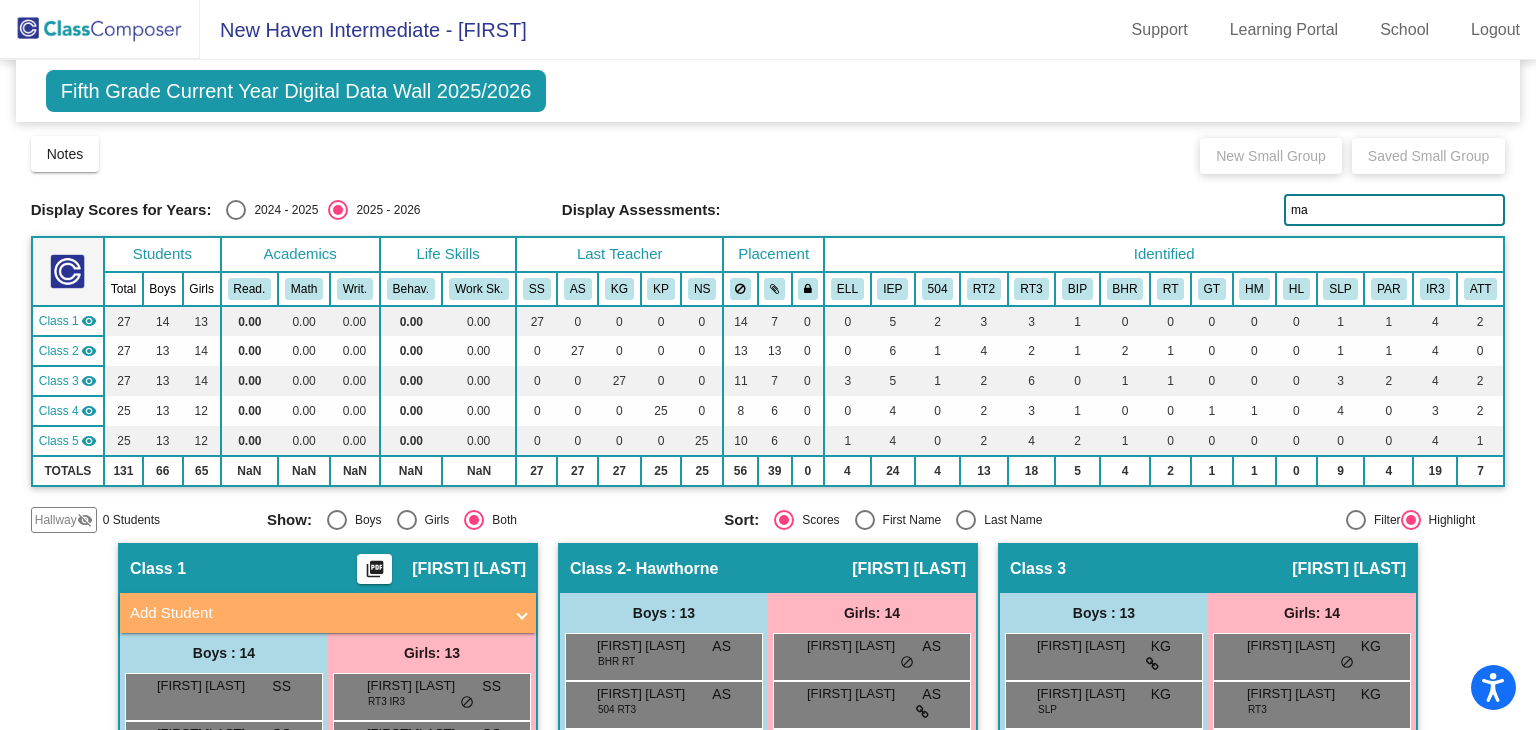 type on "m" 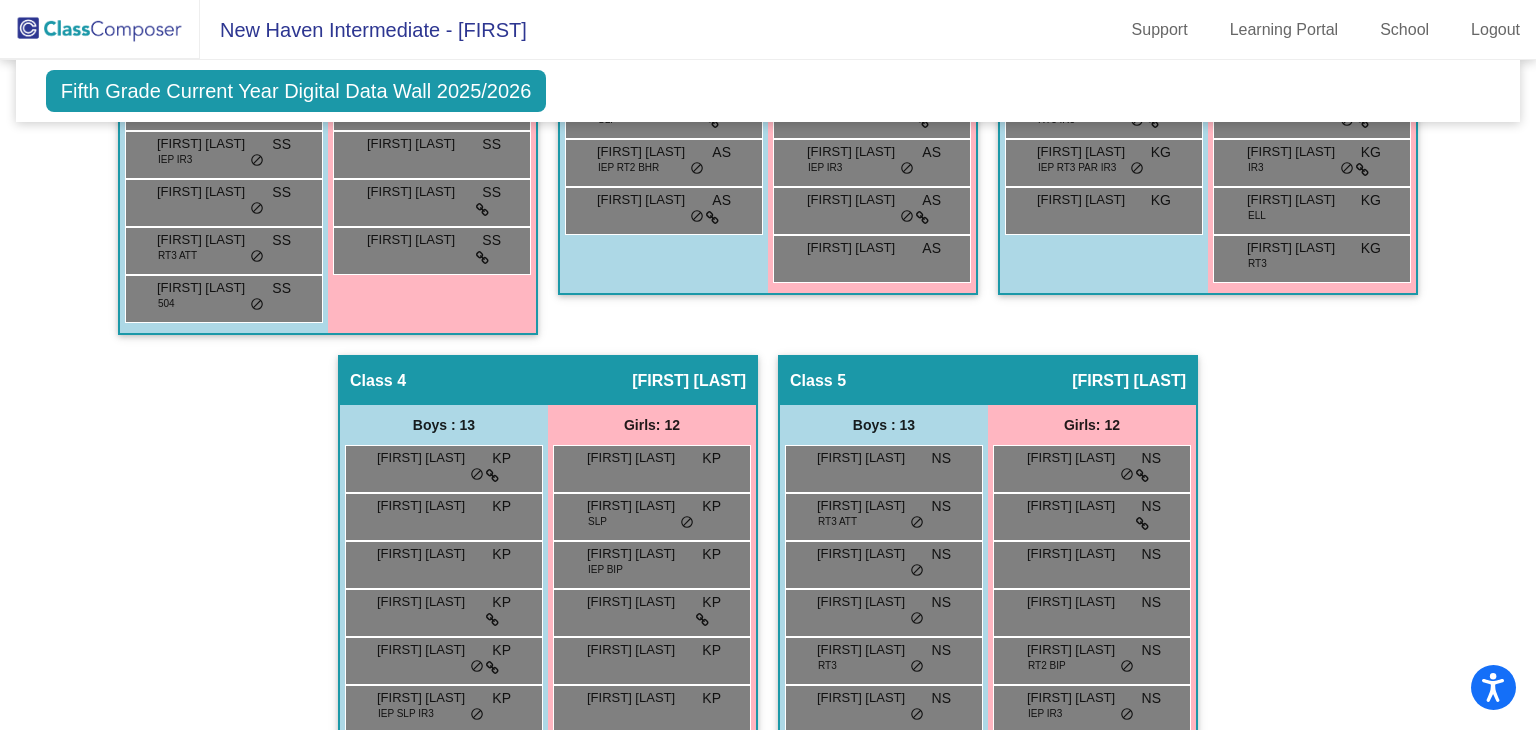 scroll, scrollTop: 1388, scrollLeft: 0, axis: vertical 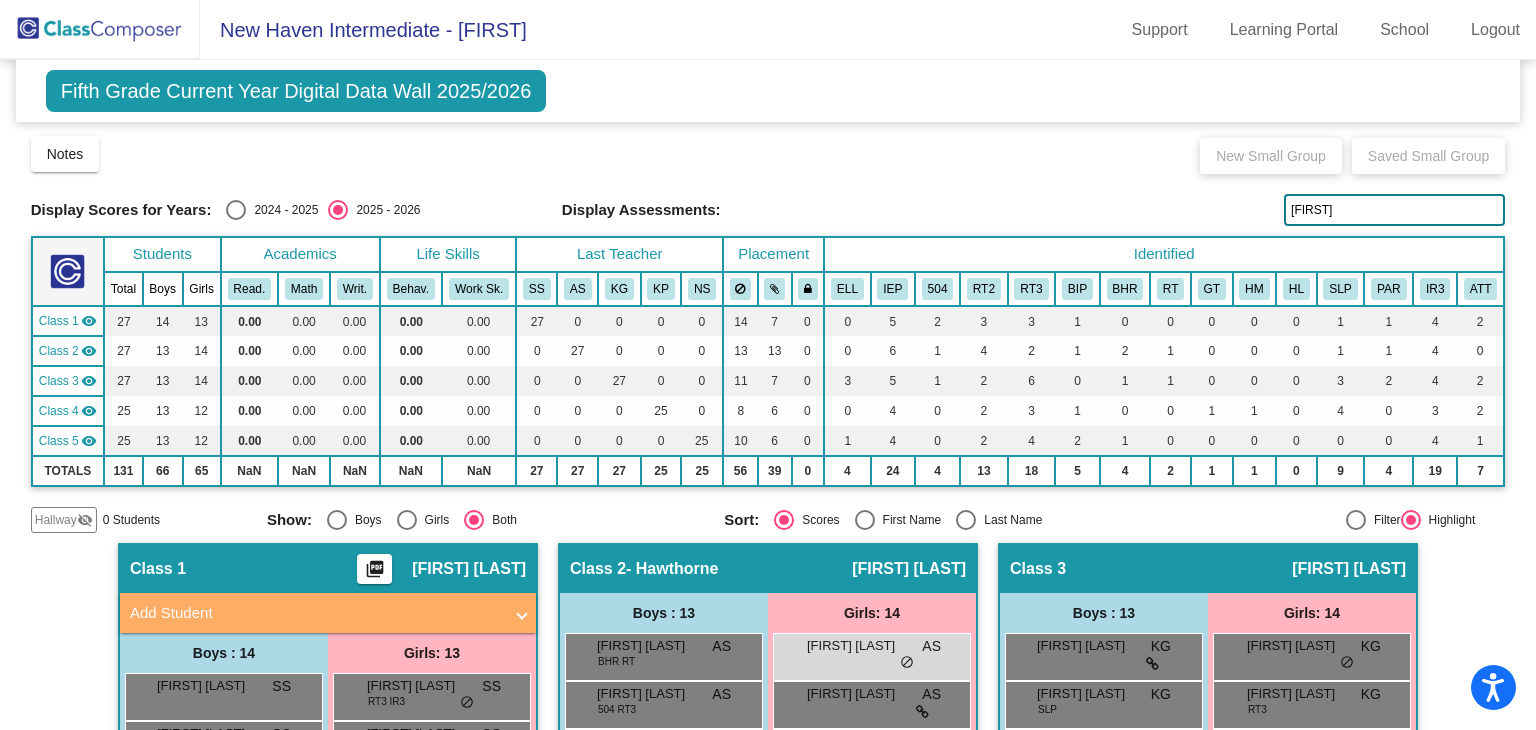 click on "Ali" 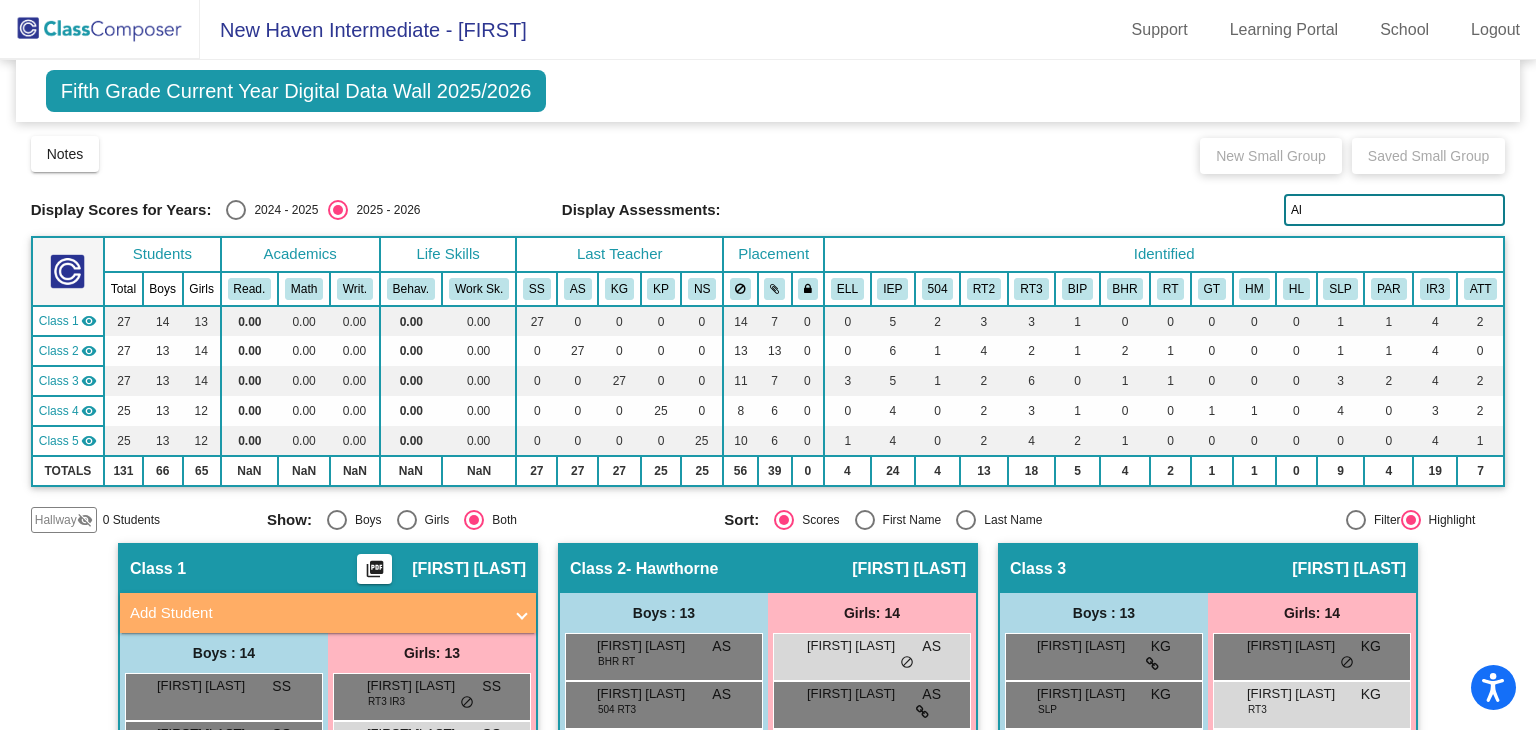 type on "A" 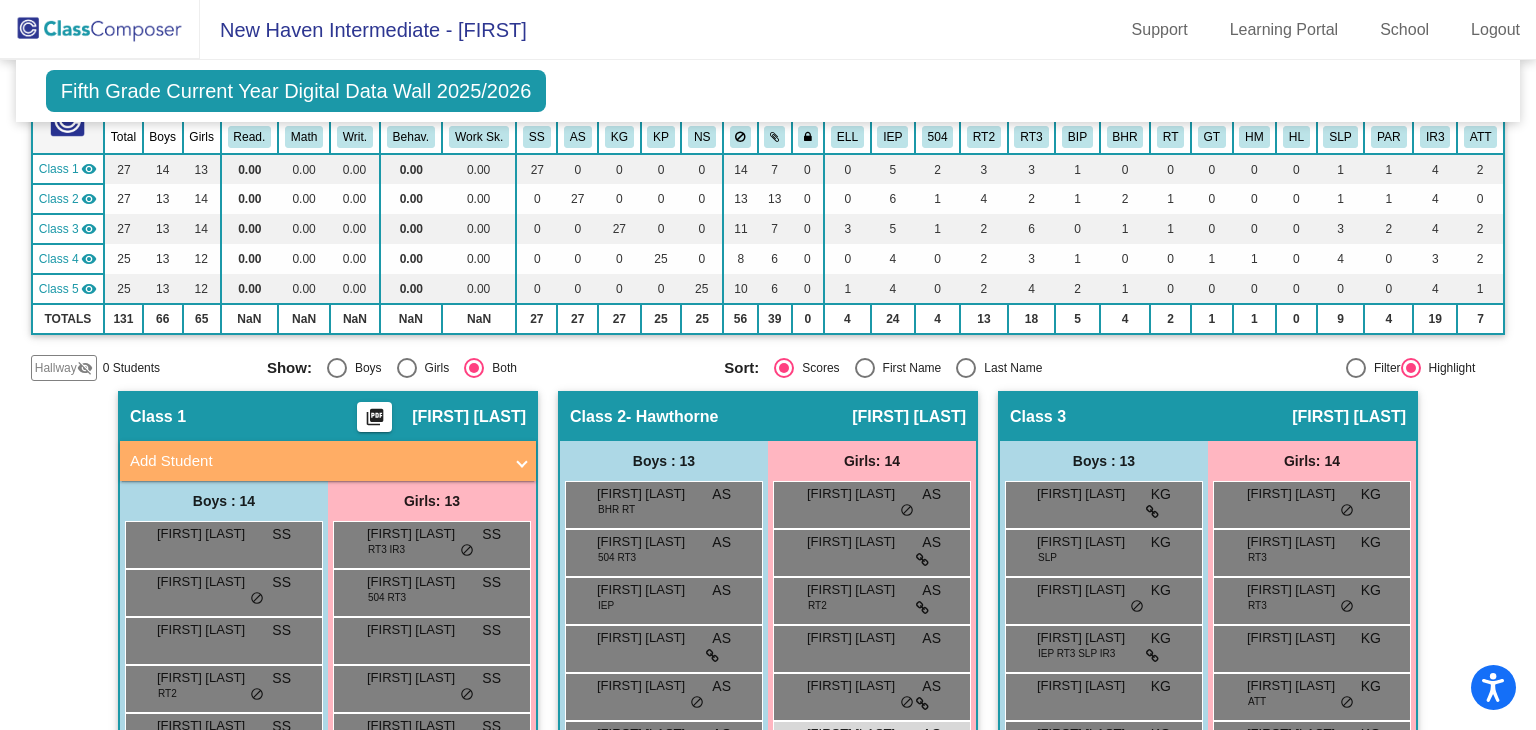 scroll, scrollTop: 135, scrollLeft: 0, axis: vertical 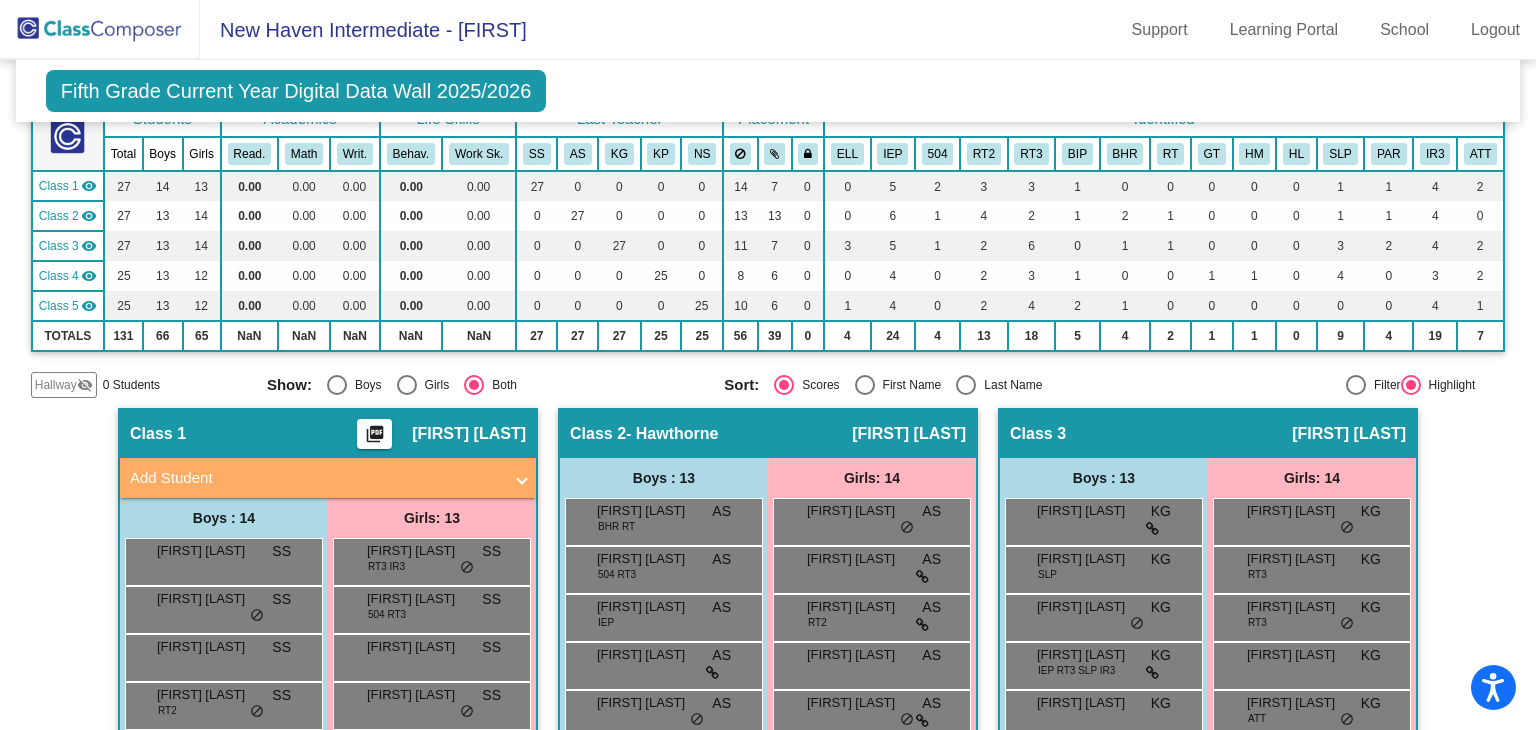 click on "Grade 5 Select Grade  Fifth Grade Current Year Digital Data Wall 2025/2026  Add, Move, or Retain Students Off   On  Incoming   Digital Data Wall    Display Scores for Years:   2024 - 2025   2025 - 2026  Grade/Archive Students in Table View   Download   New Small Group   Saved Small Group   Notes   Download Class List   Import Students   New Small Group   Saved Small Group  Display Scores for Years:   2024 - 2025   2025 - 2026 Display Assessments: emma Students Academics Life Skills  Last Teacher  Placement  Identified  Total Boys Girls  Read.   Math   Writ.   Behav.   Work Sk.   SS   AS   KG   KP   NS   ELL   IEP   504   RT2   RT3   BIP   BHR   RT   GT   HM   HL   SLP   PAR   IR3   ATT  Hallway  visibility_off  0 0 0                 0   0   0   0   0   0   0   0   0   0   0   0   0   0   0   0   0   0   0   0   0   0   0  Class 1  visibility  27 14 13  0.00   0.00   0.00   0.00   0.00   27   0   0   0   0   14   7   0   0   5   2   3   3   1   0   0   0   0   0   1   1   4   2  Class 2  visibility  27 13" 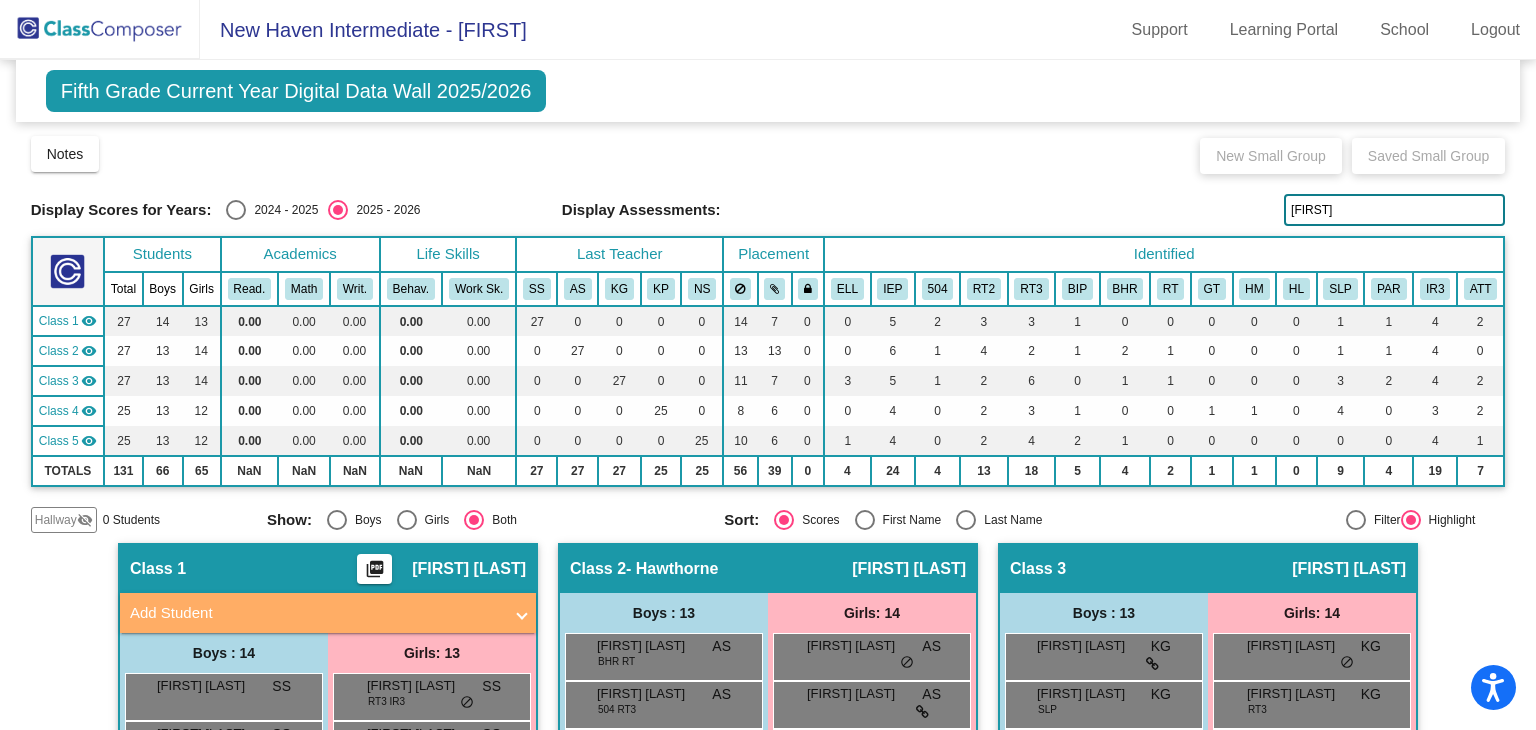 click on "emma" 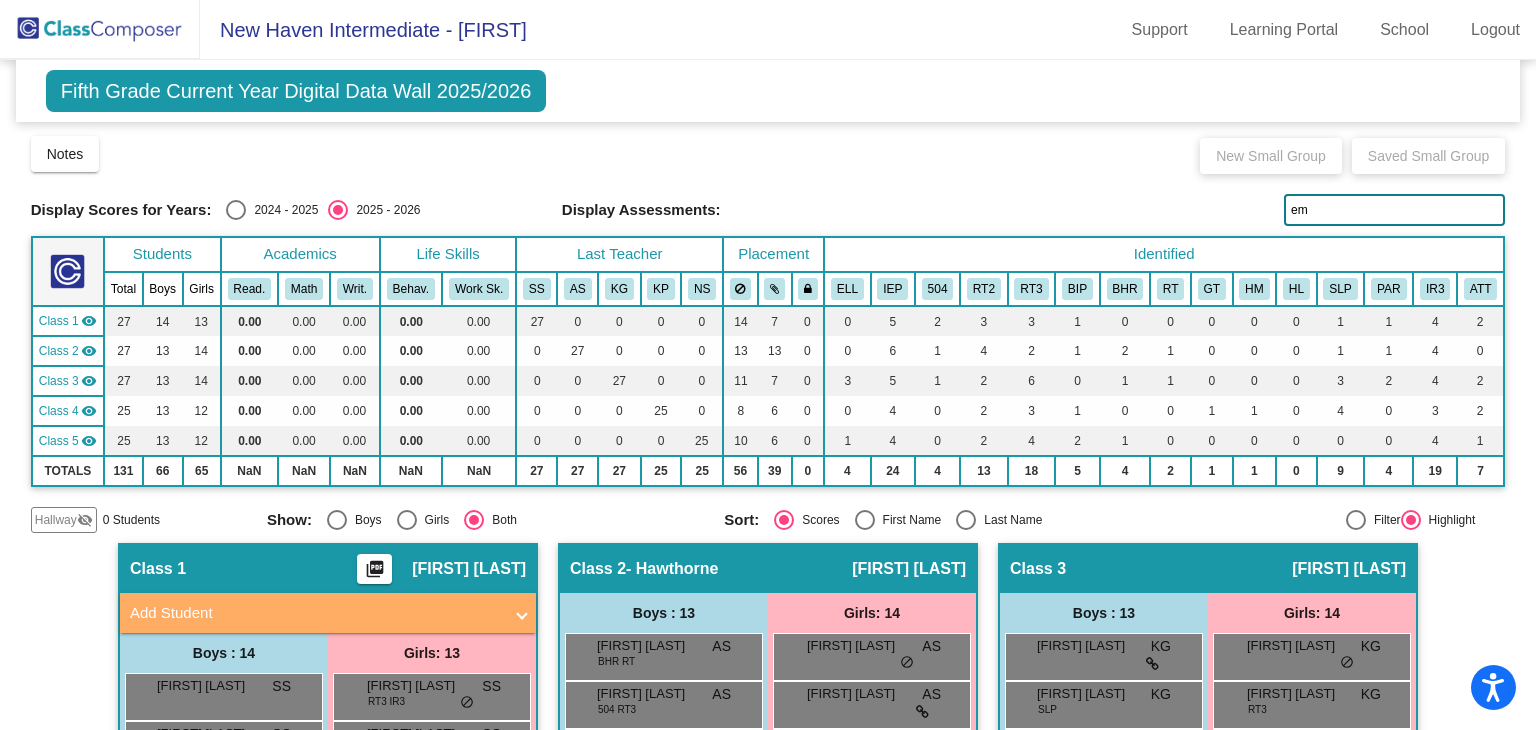 type on "e" 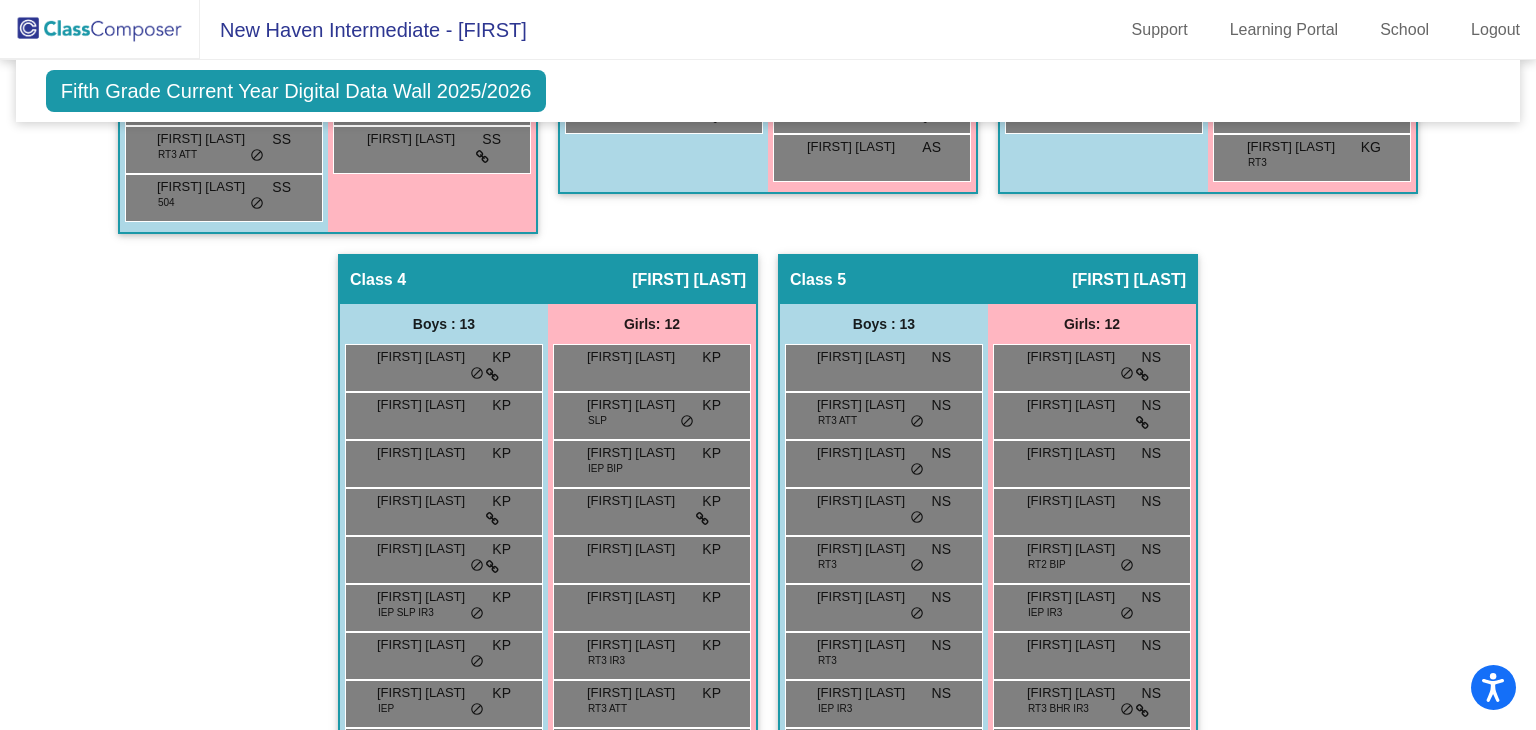 scroll, scrollTop: 0, scrollLeft: 0, axis: both 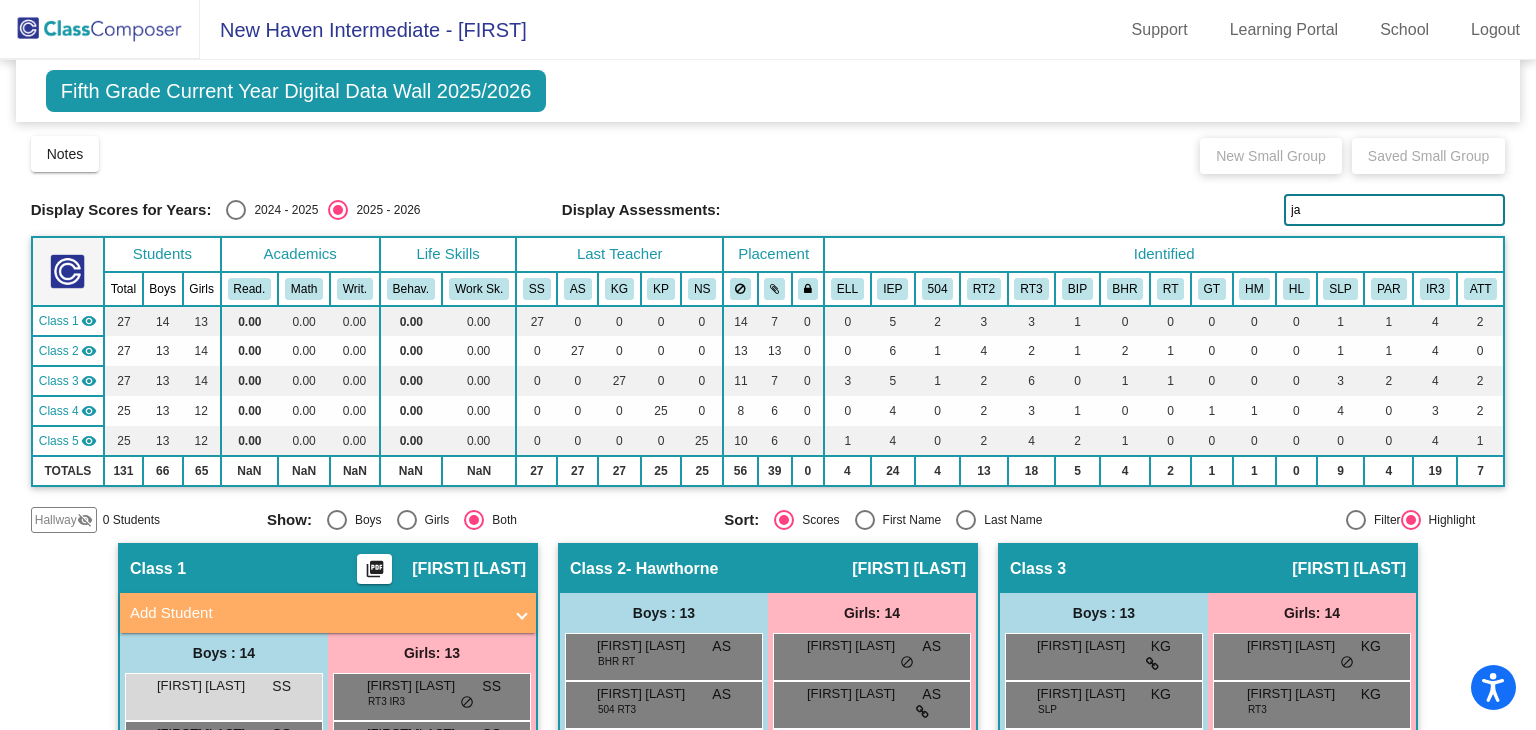 type on "j" 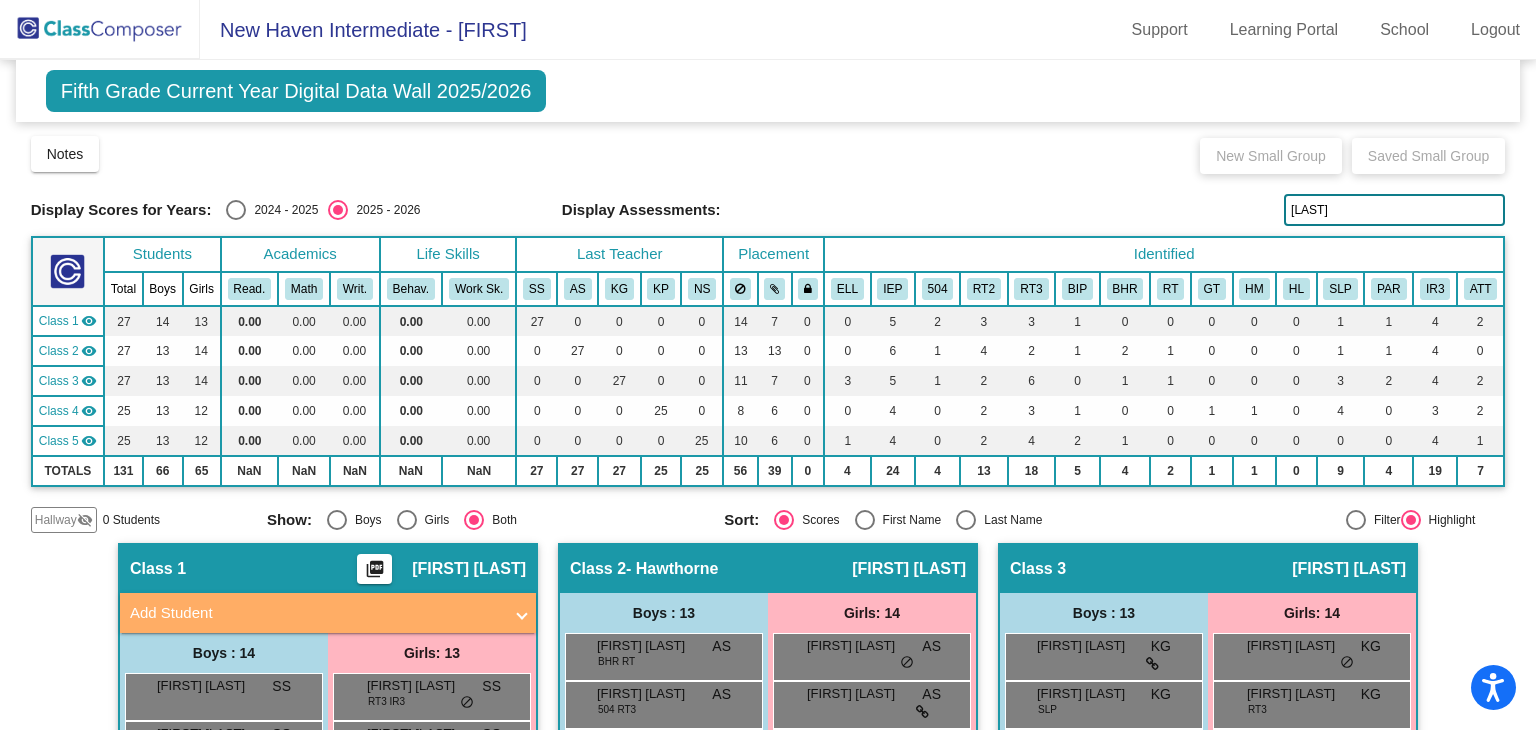 type on "jones" 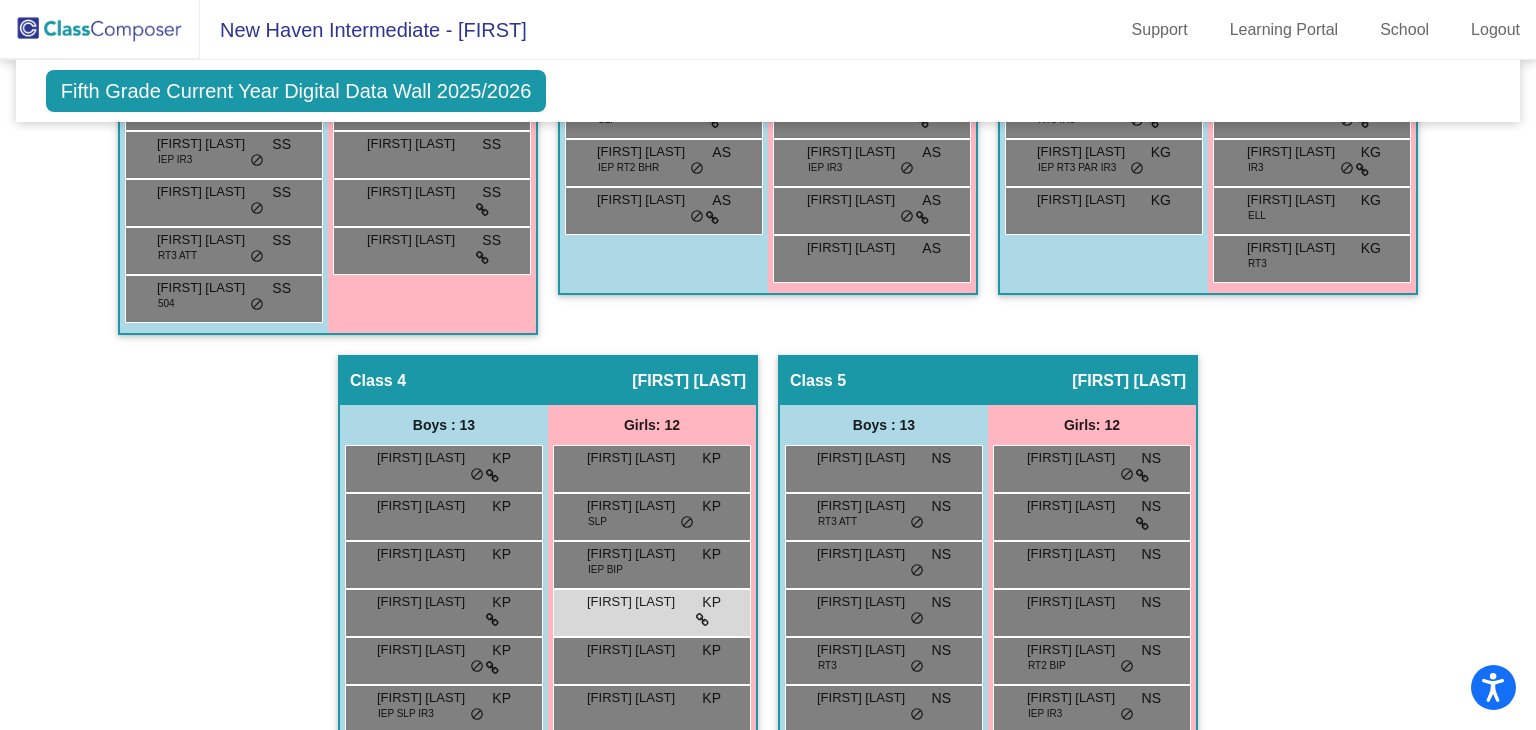 scroll, scrollTop: 1024, scrollLeft: 0, axis: vertical 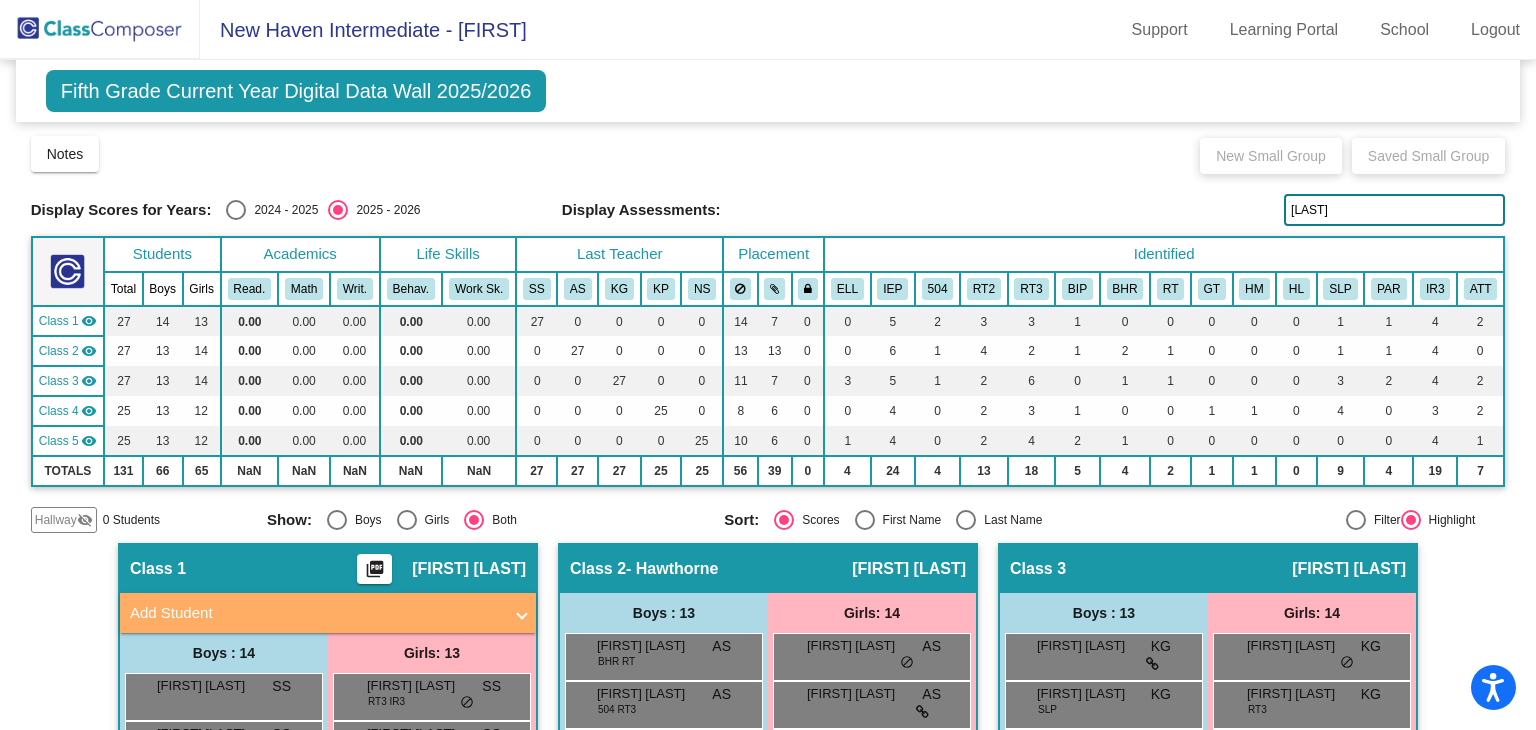 drag, startPoint x: 1380, startPoint y: 206, endPoint x: 1160, endPoint y: 206, distance: 220 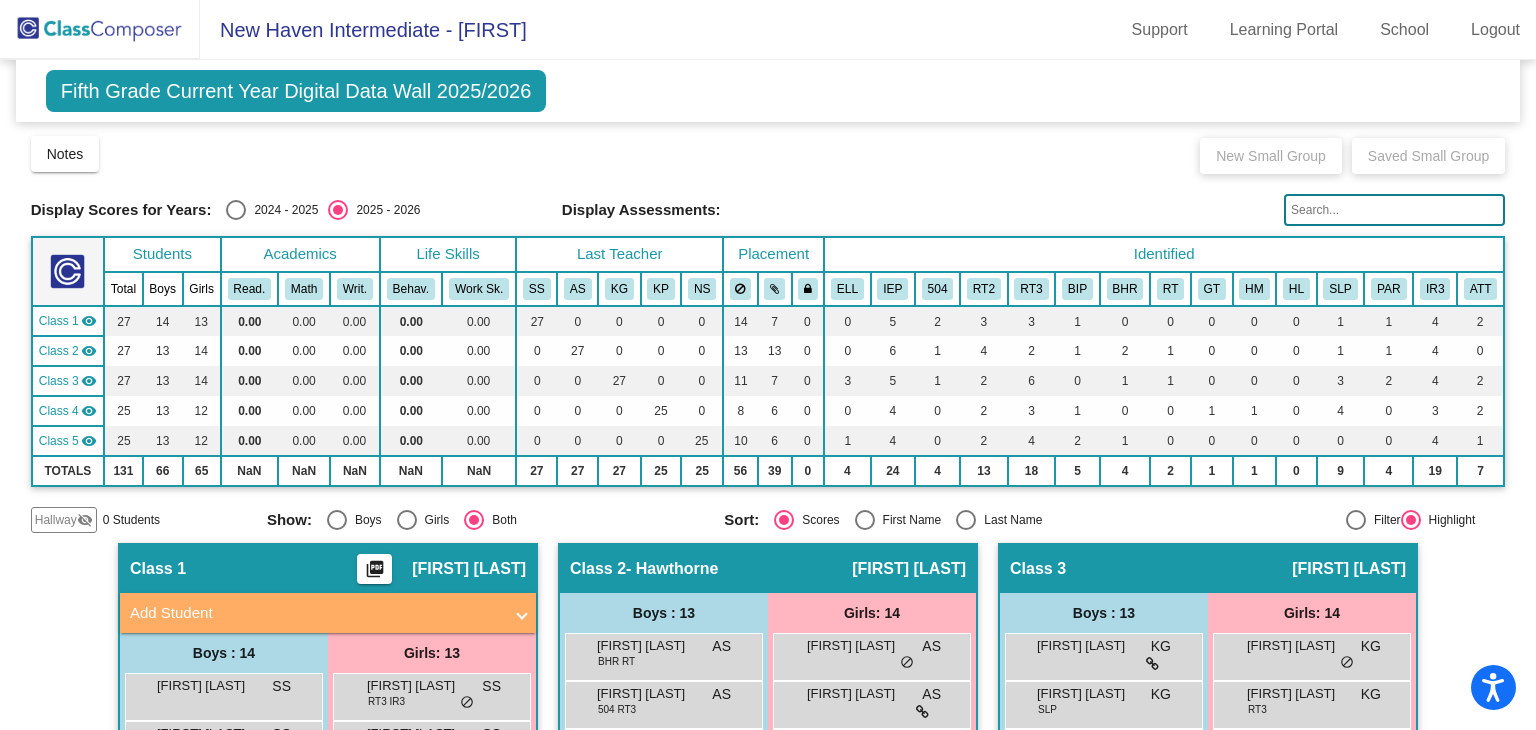type 